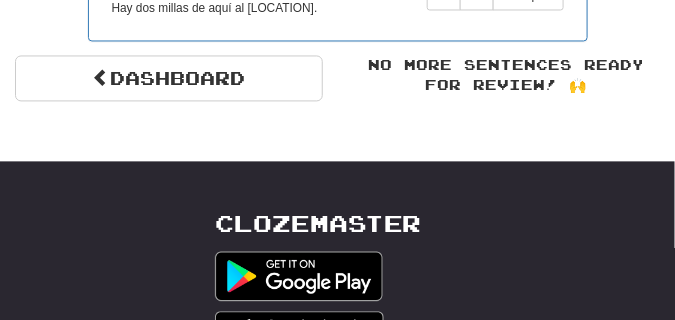 scroll, scrollTop: 2000, scrollLeft: 0, axis: vertical 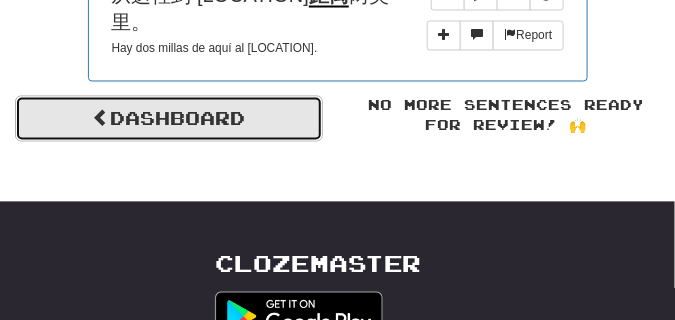 click on "Dashboard" at bounding box center [169, 119] 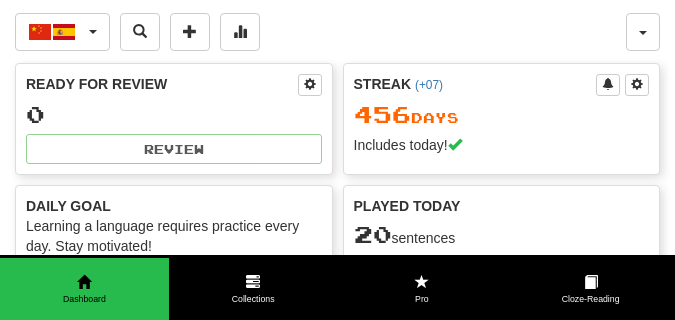 scroll, scrollTop: 0, scrollLeft: 0, axis: both 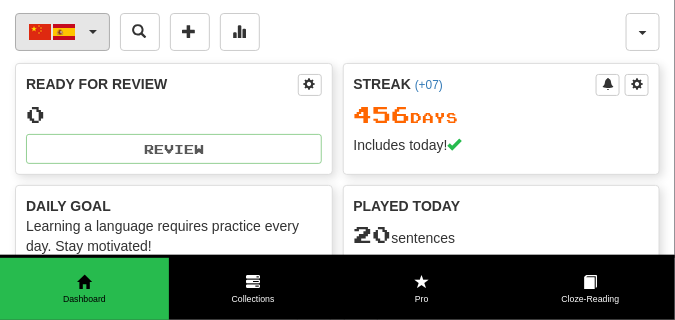 click 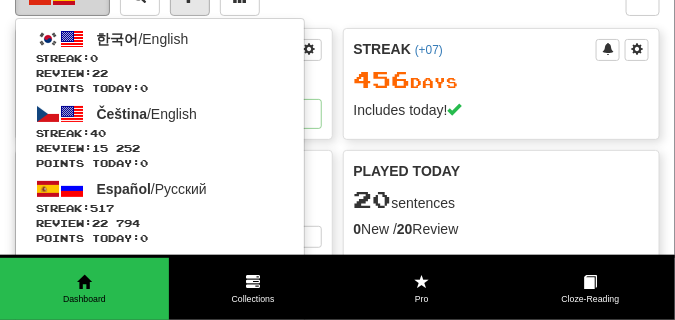 scroll, scrollTop: 50, scrollLeft: 0, axis: vertical 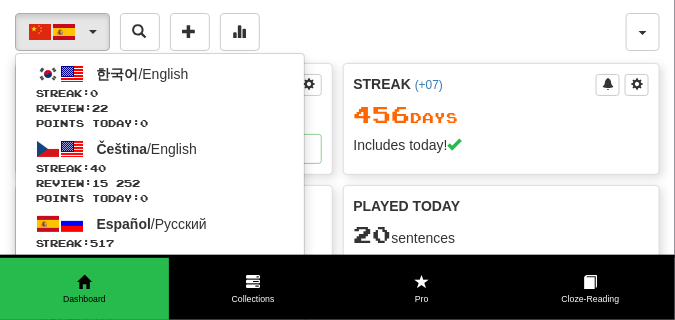 click on "中文  /  Español 한국어  /  English Streak:  0   Review:  [NUMBER] Points today:  0 Čeština  /  English Streak:  [NUMBER]   Review:  [NUMBER] Points today:  0 Español  /  Русский Streak:  [NUMBER]   Review:  [NUMBER] Points today:  0 Français  /  Deutsch Streak:  [NUMBER]   Review:  [NUMBER] Points today:  0 Français  /  Русский Streak:  0   Review:  [NUMBER] Points today:  0 中文  /  English Streak:  [NUMBER]   Review:  [NUMBER] Points today:  [NUMBER] 中文  /  Español Streak:  [NUMBER]   Review:  0 Points today:  [NUMBER]  Language Pairing" 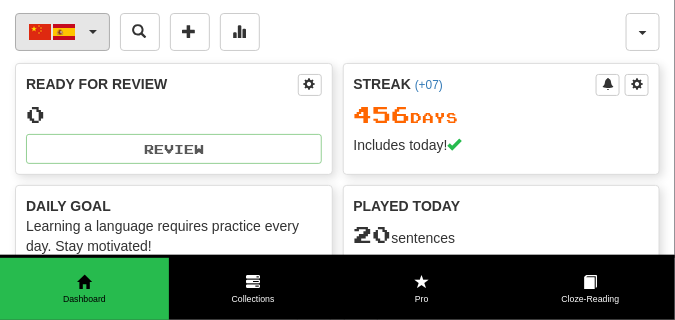 click on "中文  /  Español" 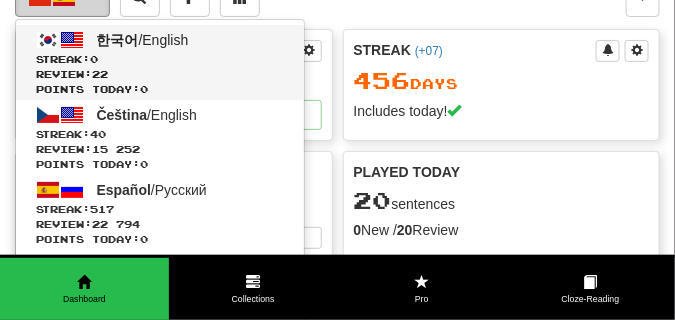 scroll, scrollTop: 50, scrollLeft: 0, axis: vertical 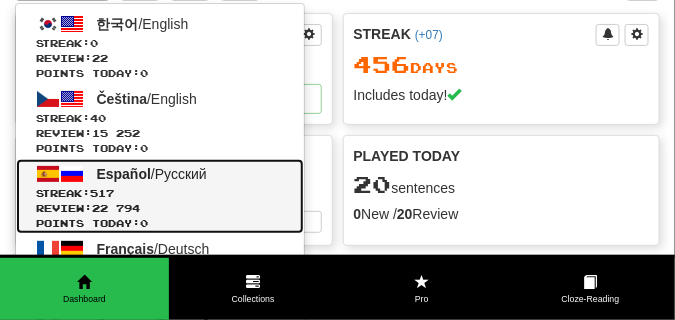 click on "Español" 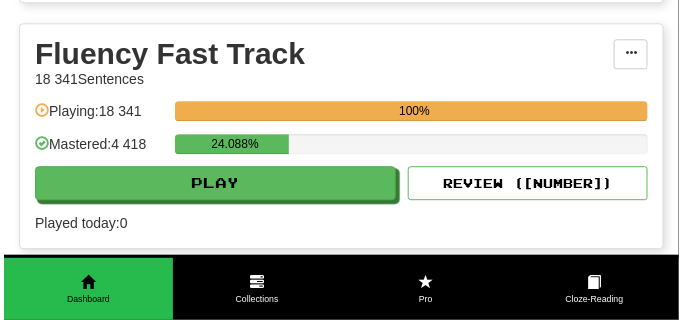 scroll, scrollTop: 900, scrollLeft: 0, axis: vertical 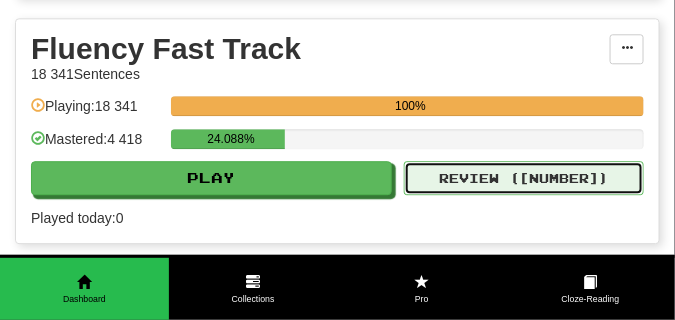 click on "Review ( 16345 )" at bounding box center (524, 178) 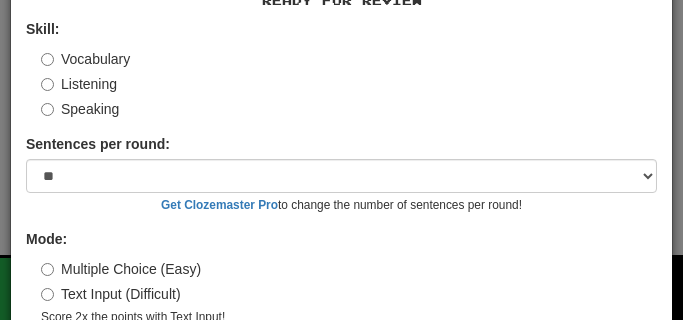 scroll, scrollTop: 186, scrollLeft: 0, axis: vertical 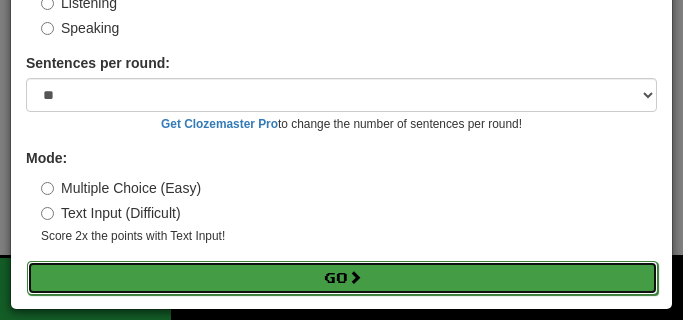 click on "Go" at bounding box center (342, 278) 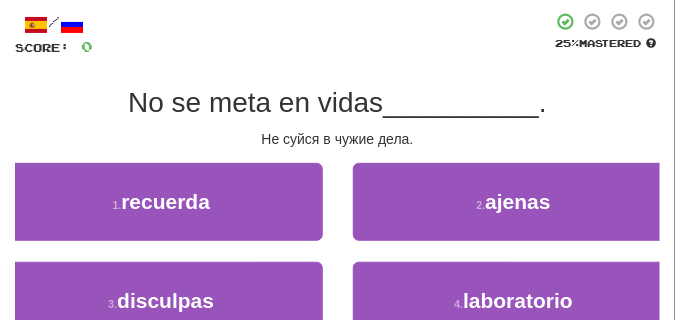 scroll, scrollTop: 100, scrollLeft: 0, axis: vertical 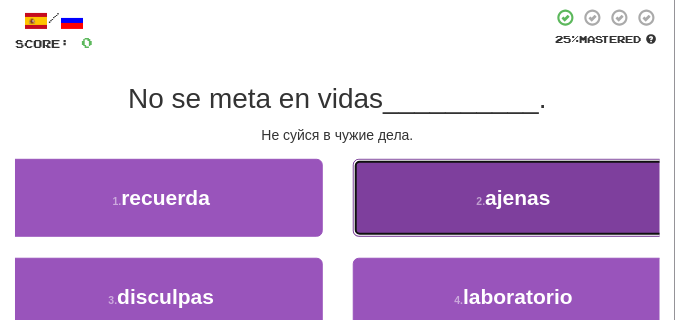 click on "2 .  ajenas" at bounding box center [514, 198] 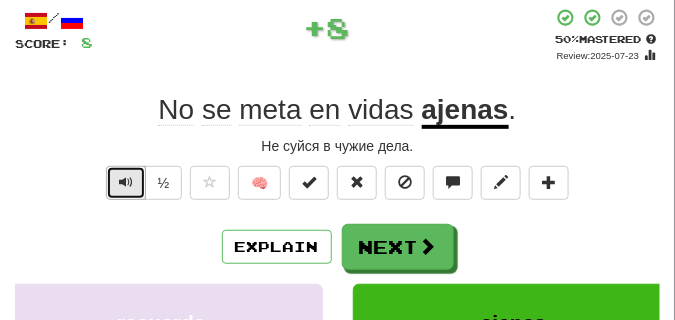 click at bounding box center (126, 182) 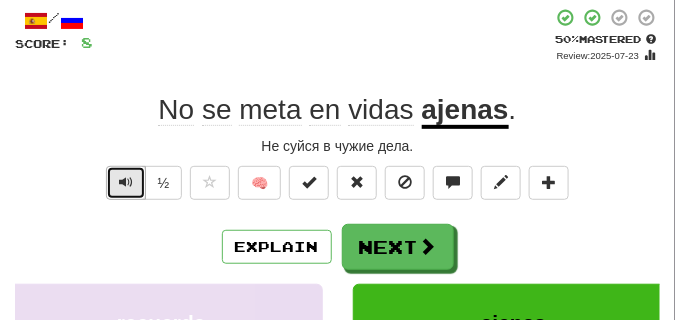 click at bounding box center (126, 182) 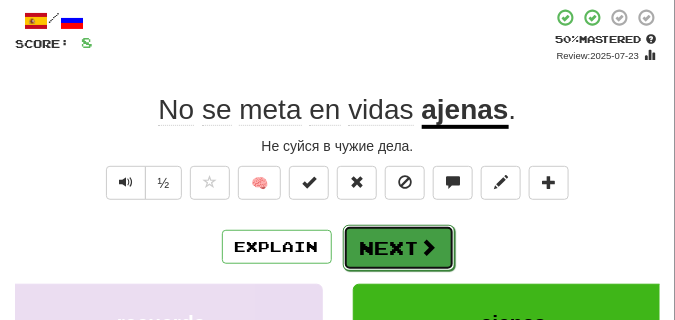 click on "Next" at bounding box center [399, 248] 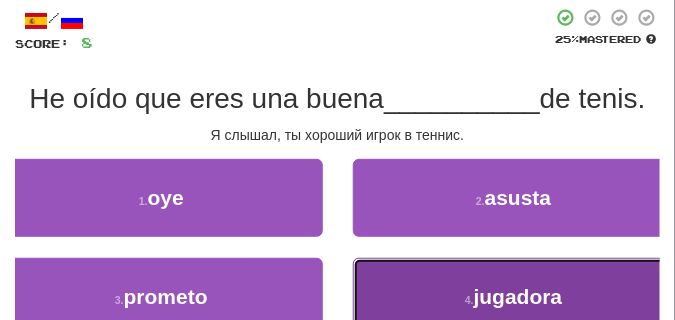 click on "4 .  jugadora" at bounding box center [514, 297] 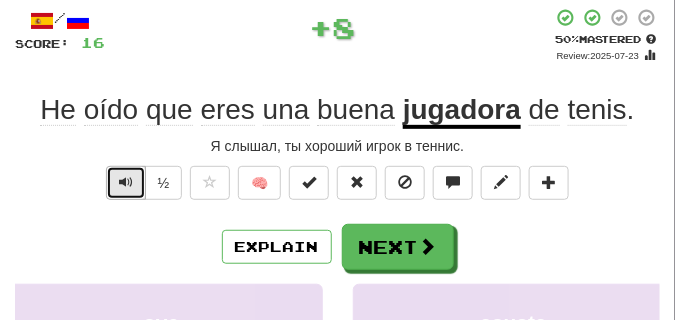 click at bounding box center [126, 182] 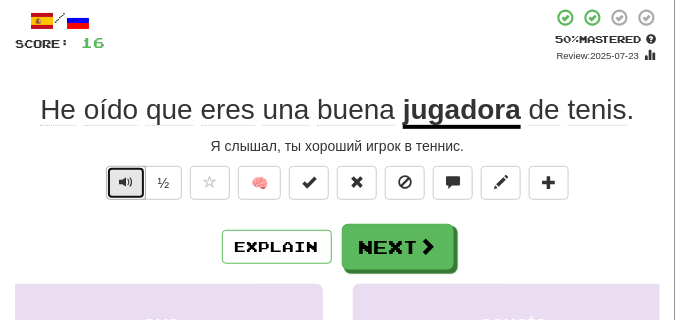 click at bounding box center [126, 182] 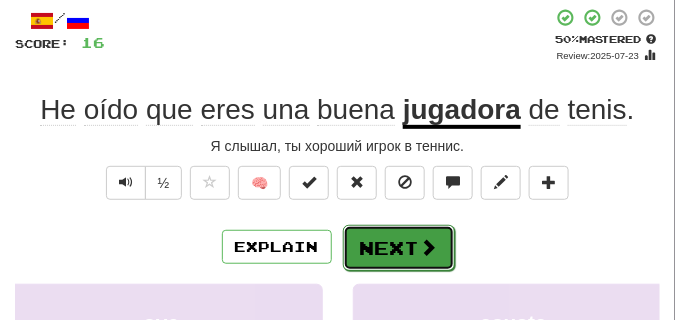 click on "Next" at bounding box center [399, 248] 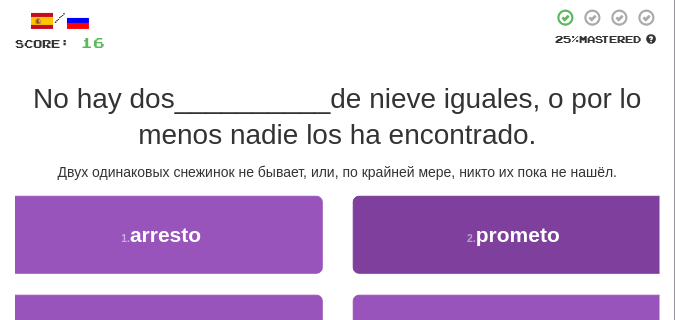 scroll, scrollTop: 150, scrollLeft: 0, axis: vertical 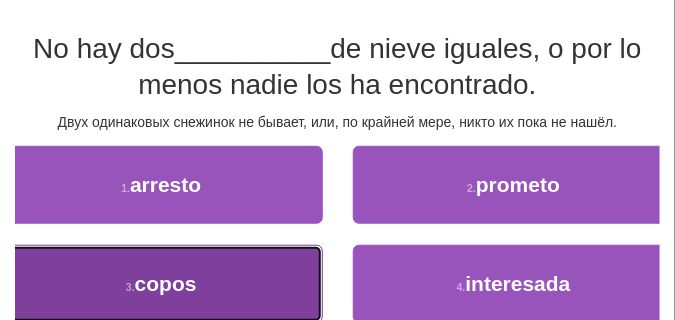 click on "3 .  copos" at bounding box center [161, 284] 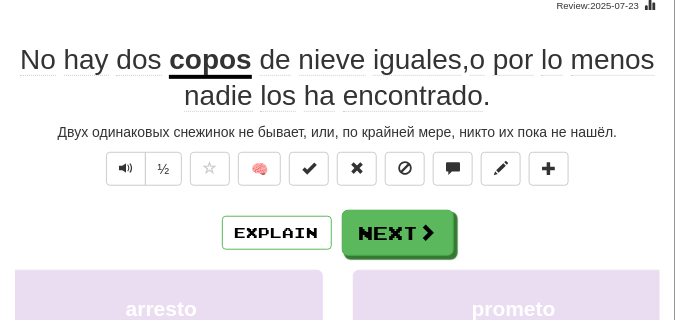 scroll, scrollTop: 100, scrollLeft: 0, axis: vertical 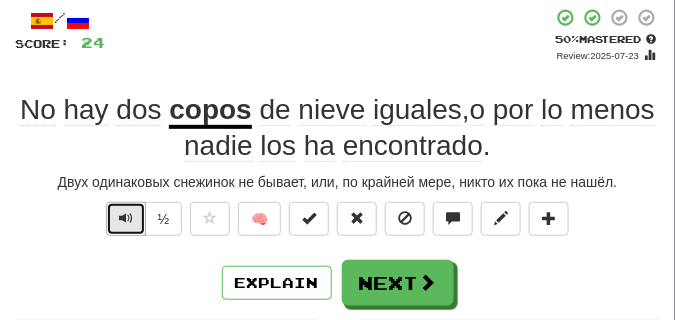 click at bounding box center (126, 218) 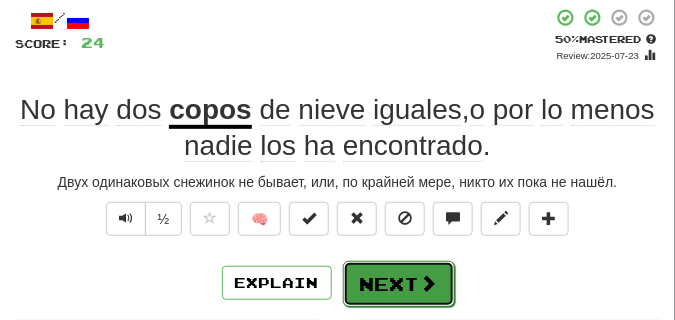 click on "Next" at bounding box center (399, 284) 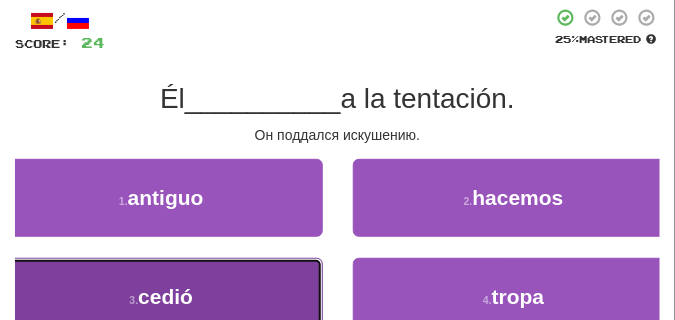 click on "3 .  cedió" at bounding box center (161, 297) 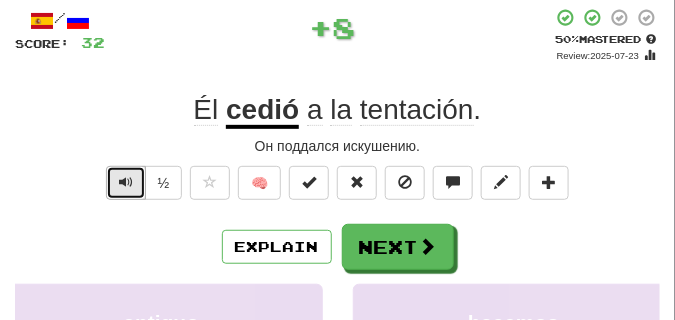 click at bounding box center [126, 182] 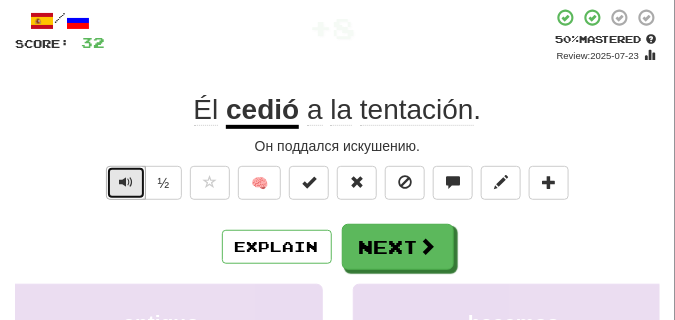 click at bounding box center [126, 182] 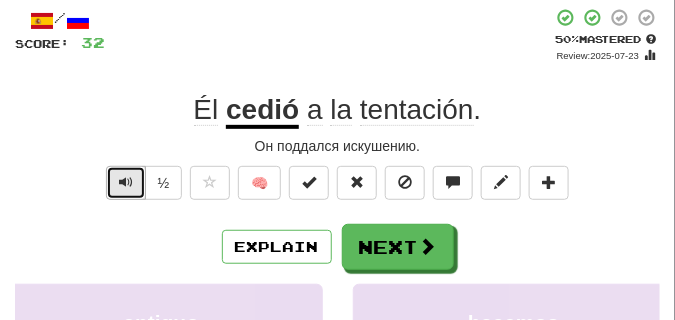 click at bounding box center [126, 182] 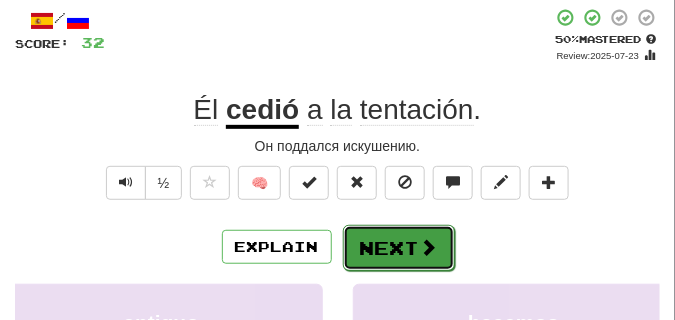 click on "Next" at bounding box center [399, 248] 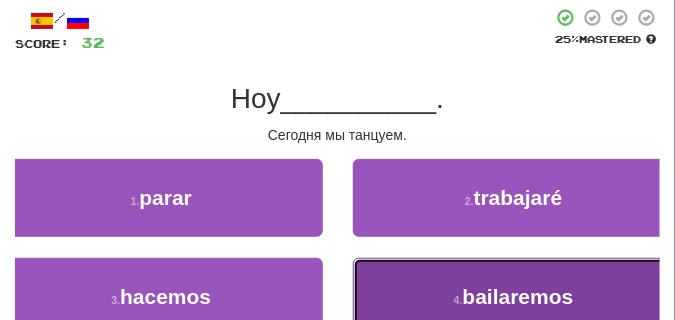 click on "4 .  bailaremos" at bounding box center [514, 297] 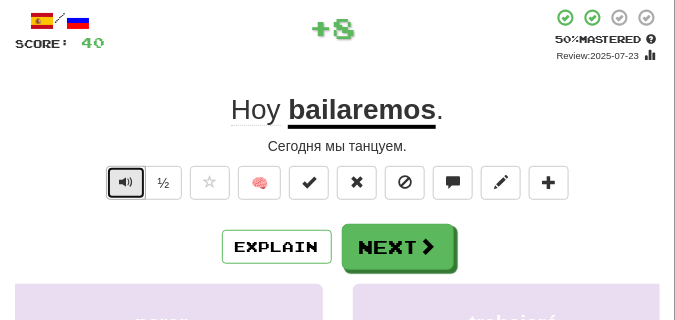 click at bounding box center [126, 182] 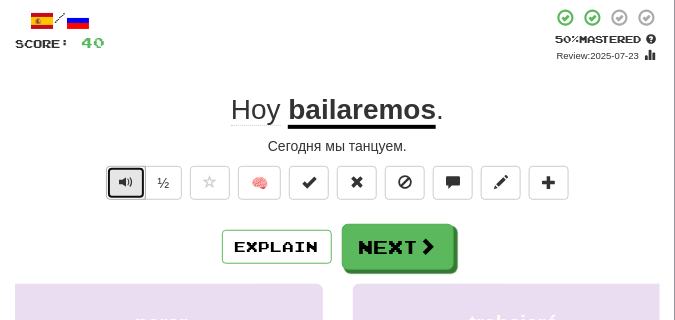 click at bounding box center [126, 182] 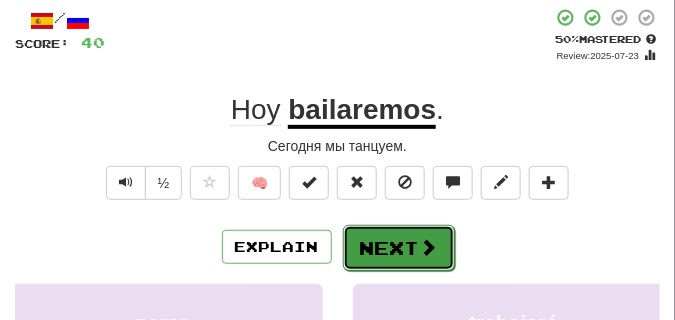 click on "Next" at bounding box center [399, 248] 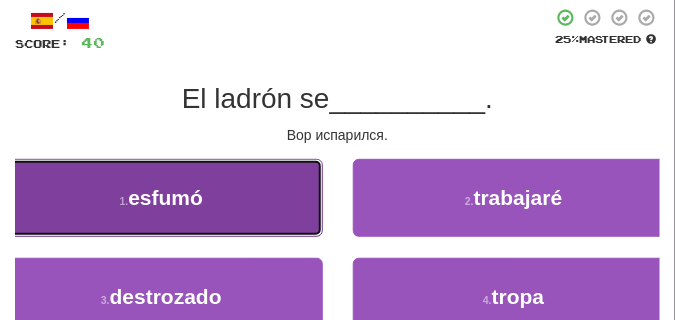 click on "1 .  esfumó" at bounding box center (161, 198) 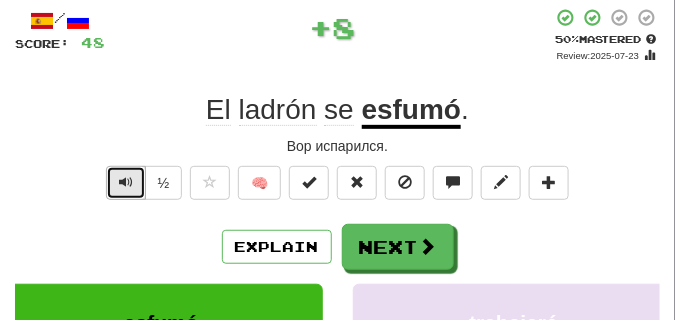 click at bounding box center (126, 182) 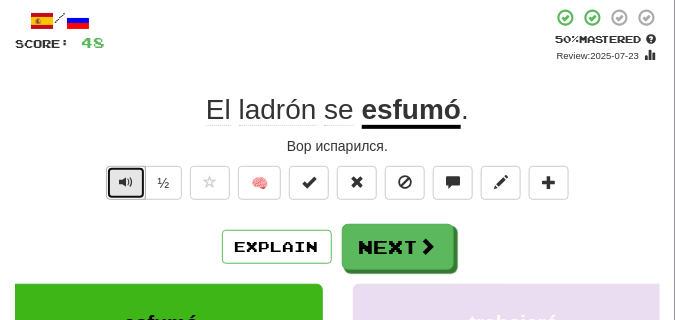 click at bounding box center (126, 182) 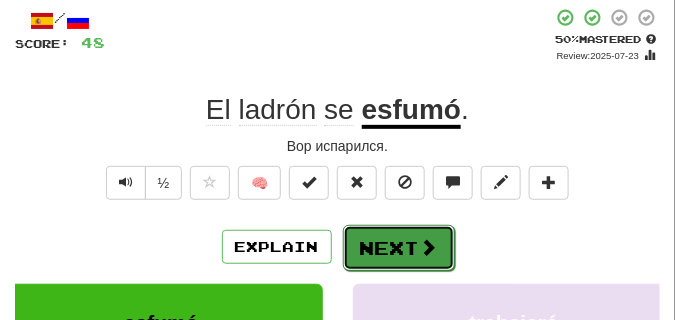 click on "Next" at bounding box center (399, 248) 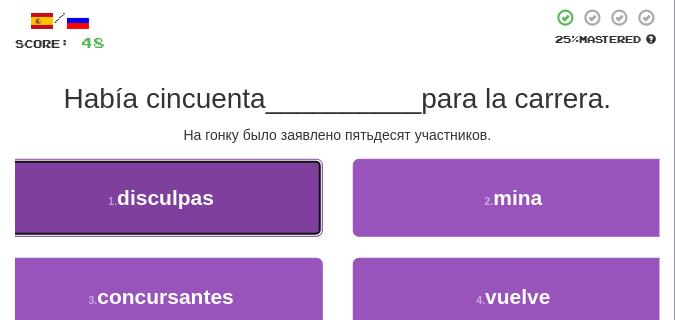 click on "1 .  disculpas" at bounding box center [161, 198] 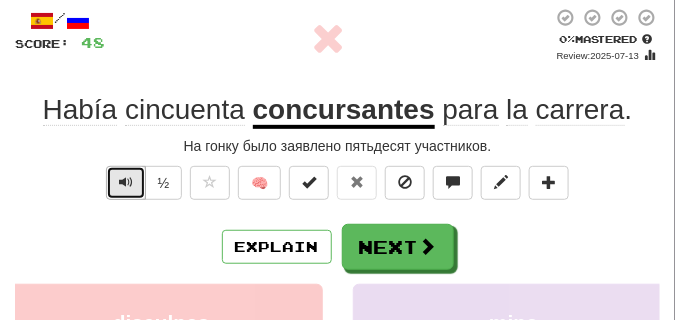 click at bounding box center [126, 183] 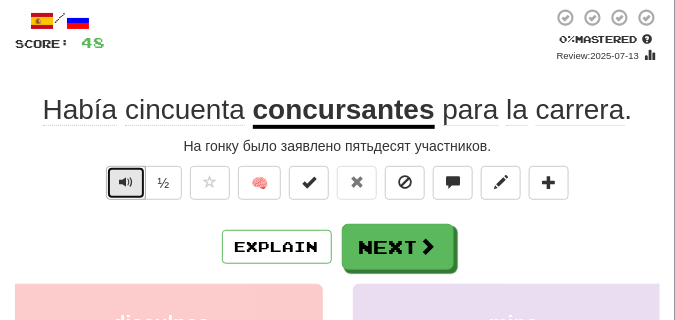 click at bounding box center [126, 183] 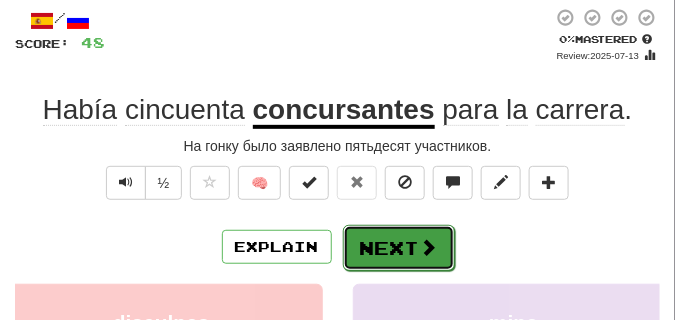 click on "Next" at bounding box center [399, 248] 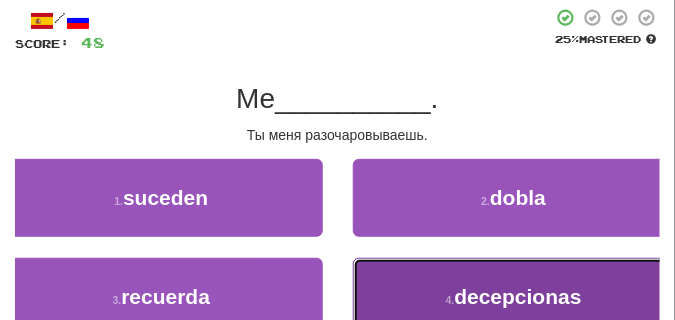 click on "4 .  decepcionas" at bounding box center (514, 297) 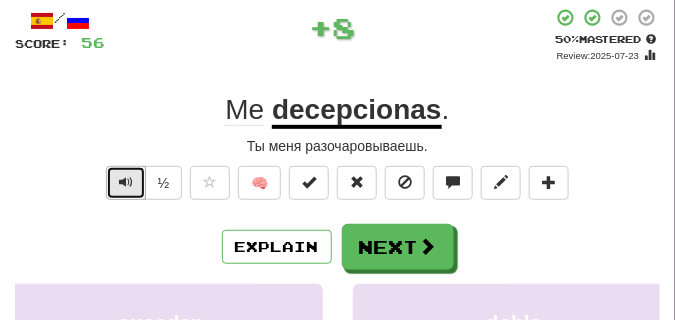 click at bounding box center [126, 183] 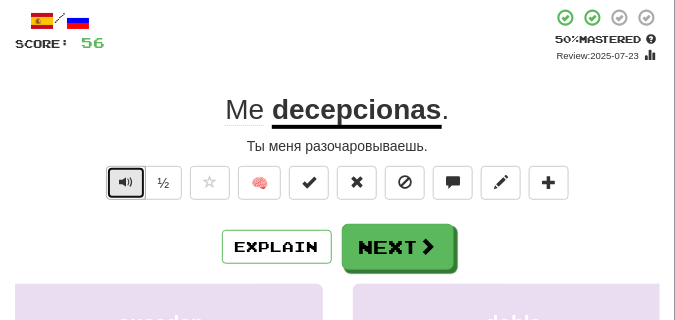 click at bounding box center [126, 182] 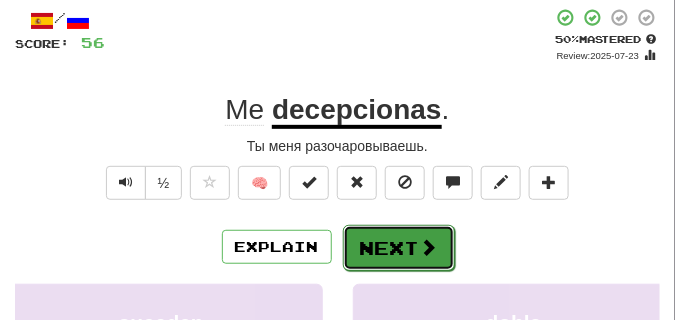 click on "Next" at bounding box center [399, 248] 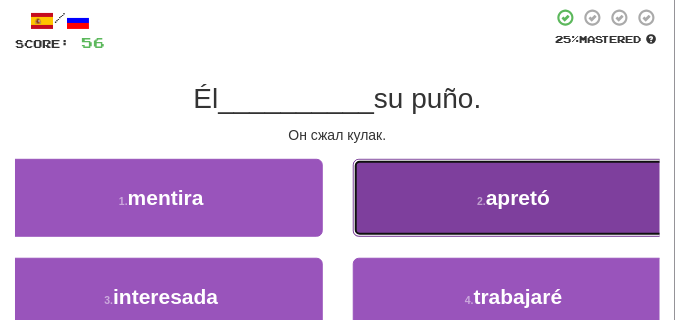 click on "2 .  apretó" at bounding box center (514, 198) 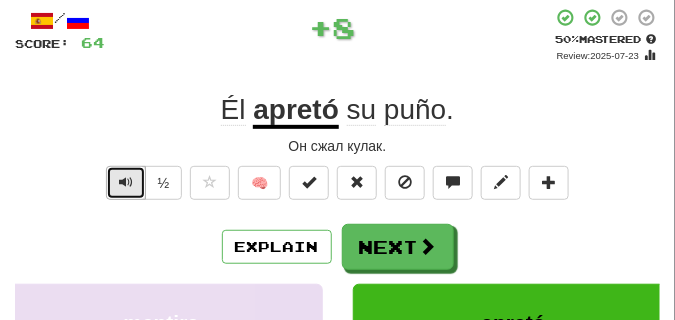 click at bounding box center [126, 182] 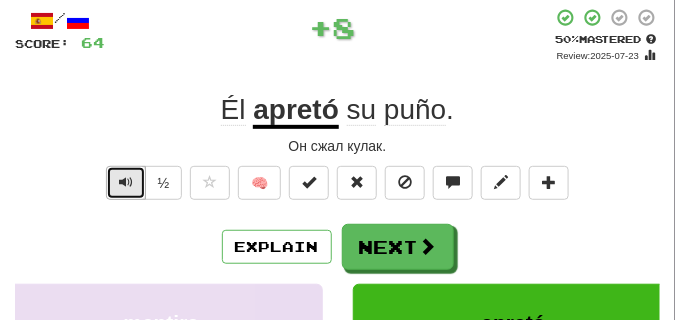 click at bounding box center (126, 182) 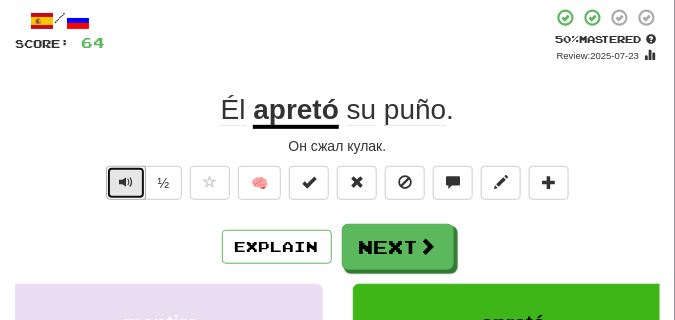 click at bounding box center [126, 182] 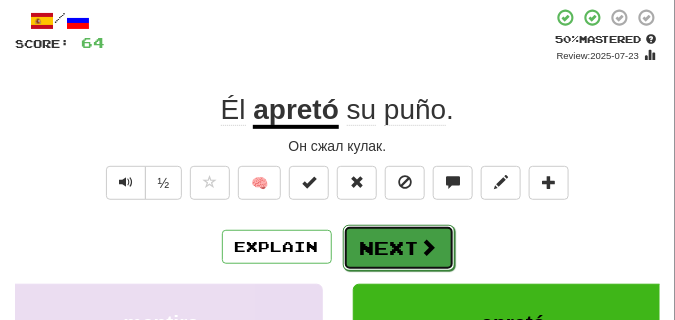 click on "Next" at bounding box center [399, 248] 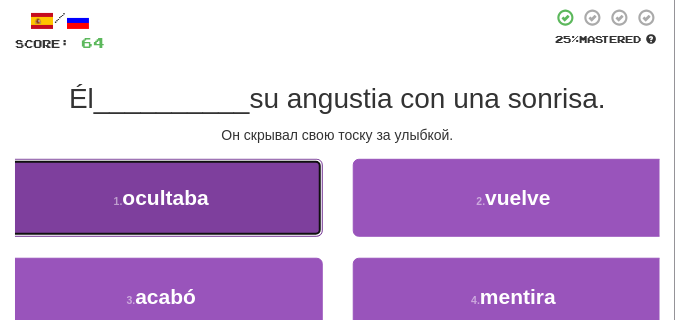 click on "1 .  ocultaba" at bounding box center (161, 198) 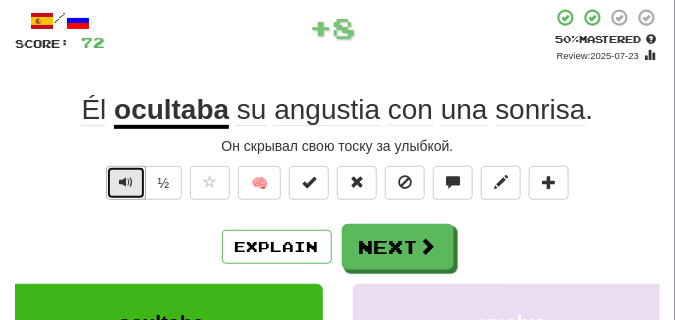 click at bounding box center (126, 183) 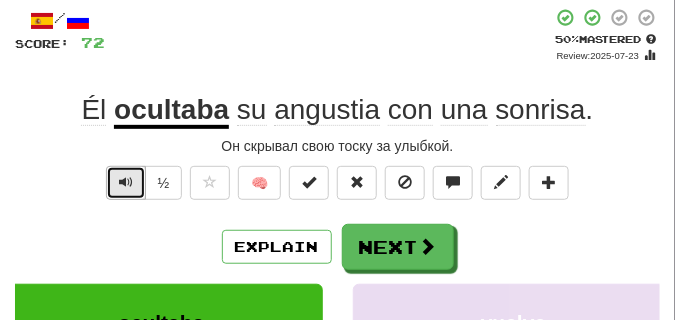click at bounding box center (126, 183) 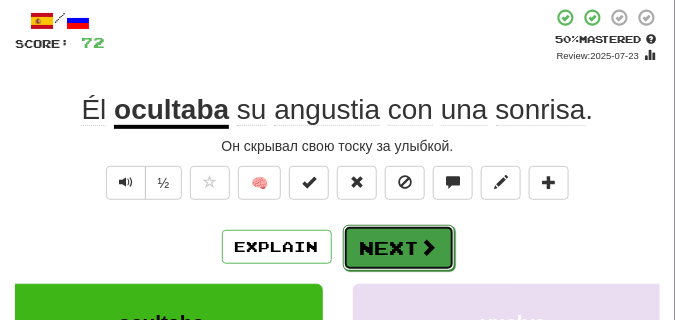 click on "Next" at bounding box center [399, 248] 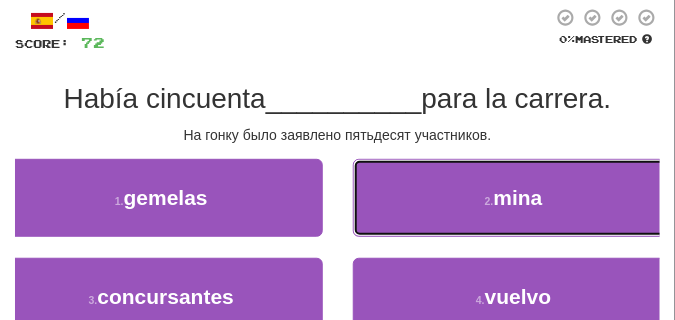 drag, startPoint x: 368, startPoint y: 227, endPoint x: 330, endPoint y: 146, distance: 89.470665 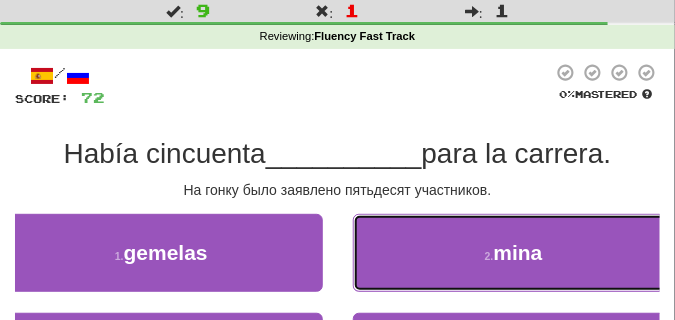 scroll, scrollTop: 0, scrollLeft: 0, axis: both 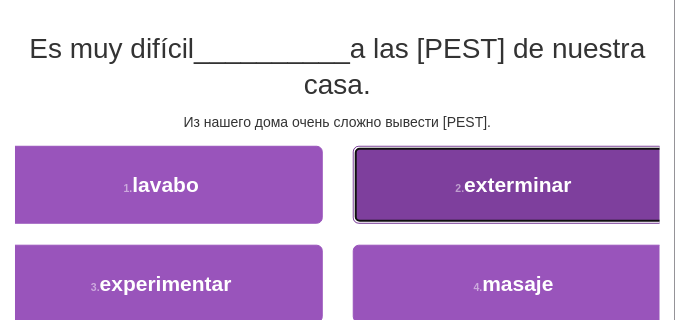 click on "2 .  exterminar" at bounding box center [514, 185] 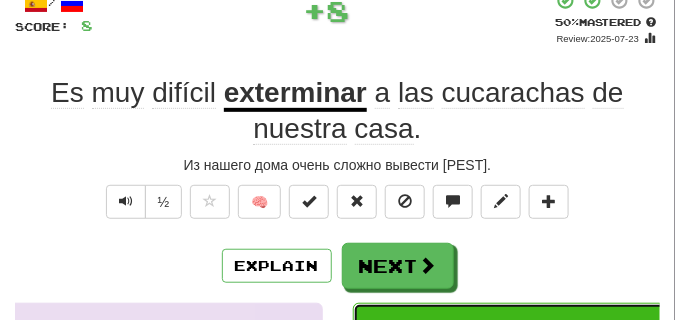 scroll, scrollTop: 100, scrollLeft: 0, axis: vertical 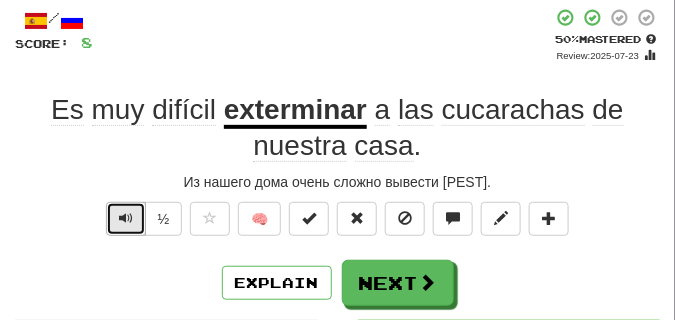 click at bounding box center [126, 219] 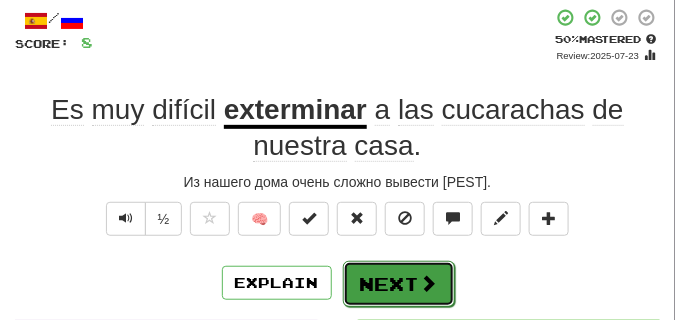 click on "Next" at bounding box center (399, 284) 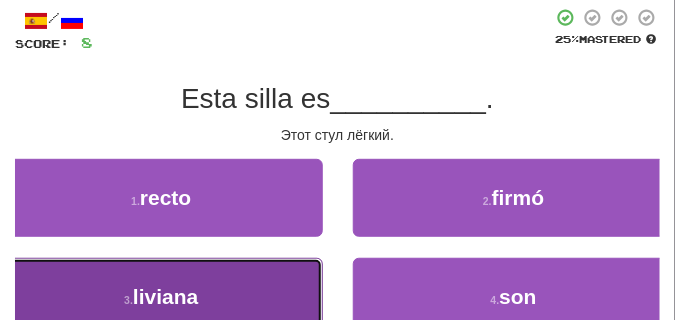 click on "3 .  liviana" at bounding box center (161, 297) 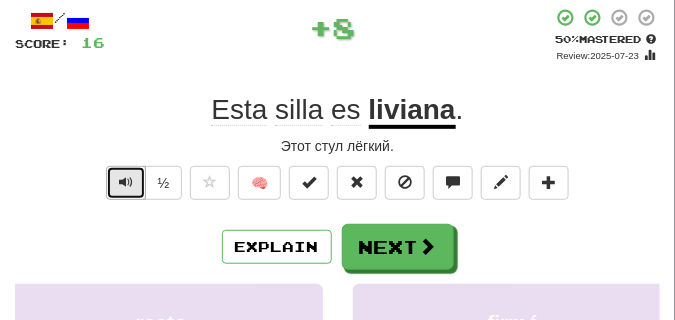 click at bounding box center [126, 183] 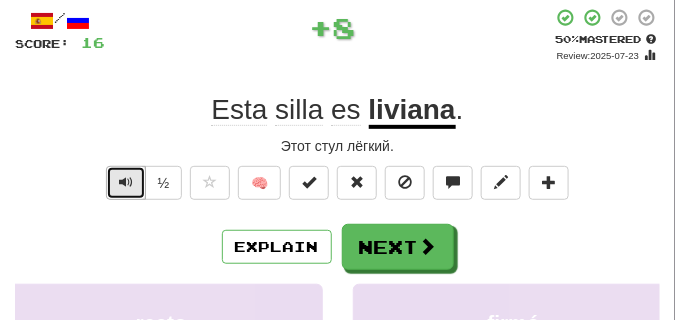 click at bounding box center (126, 183) 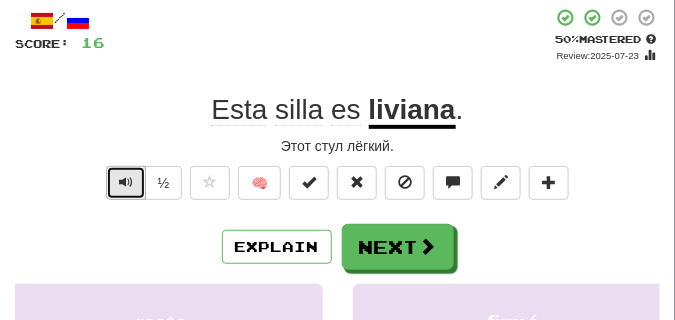 click at bounding box center [126, 183] 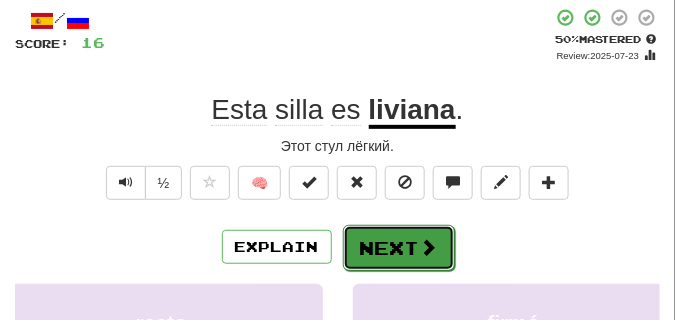 click on "Next" at bounding box center (399, 248) 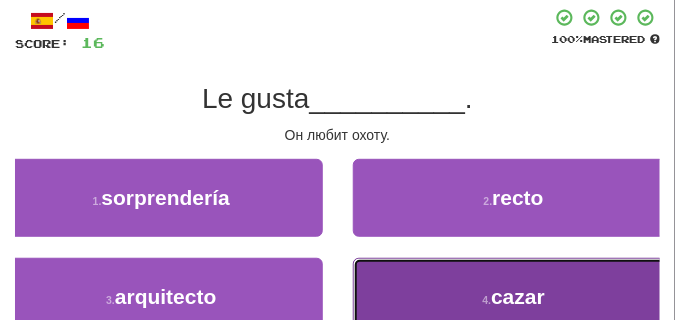 click on "4 .  cazar" at bounding box center (514, 297) 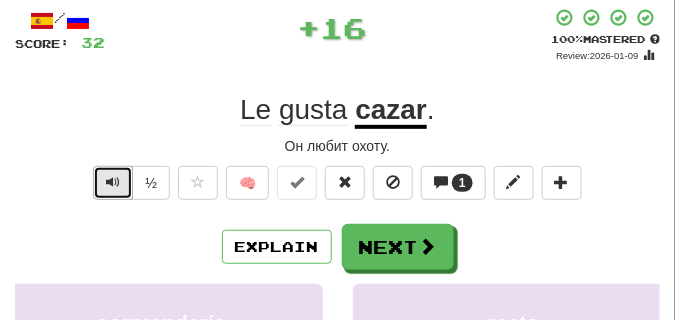 click at bounding box center [113, 183] 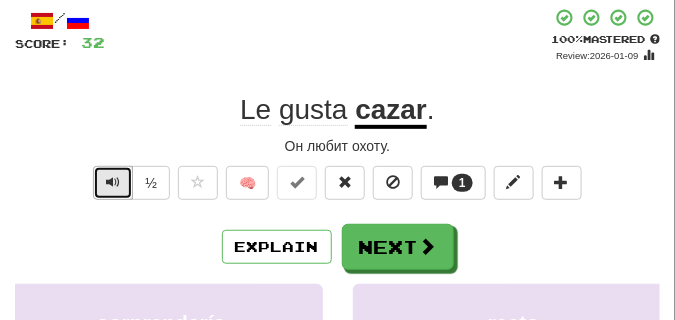 click at bounding box center [113, 183] 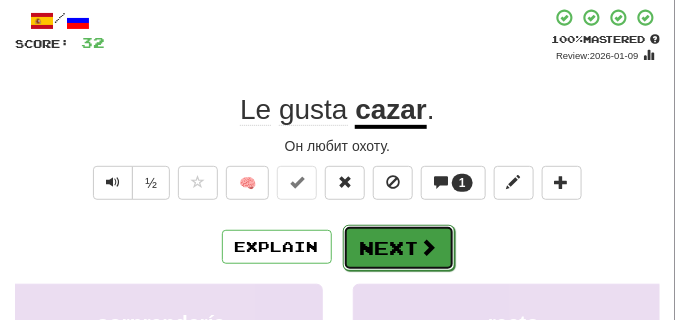 click on "Next" at bounding box center (399, 248) 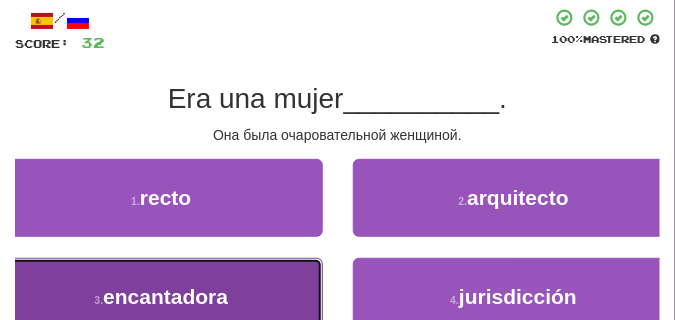 click on "3 .  encantadora" at bounding box center [161, 297] 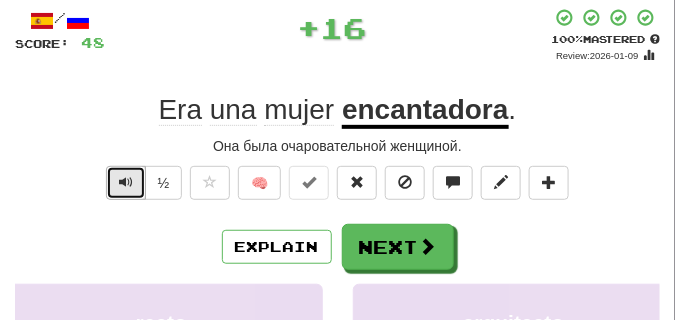 click at bounding box center [126, 182] 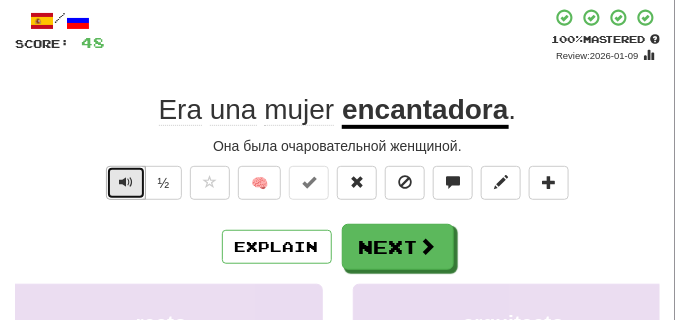 click at bounding box center (126, 182) 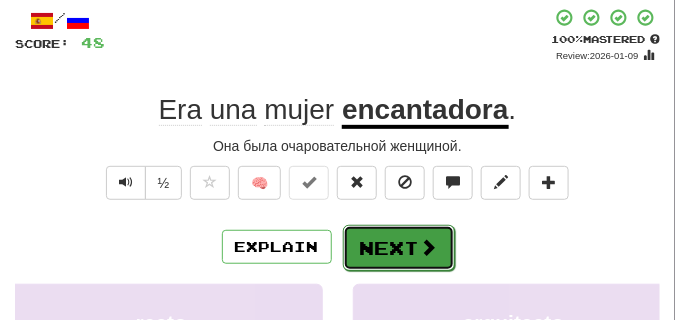 click on "Next" at bounding box center (399, 248) 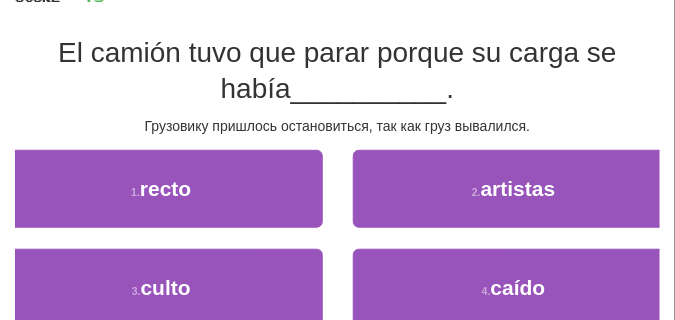 scroll, scrollTop: 200, scrollLeft: 0, axis: vertical 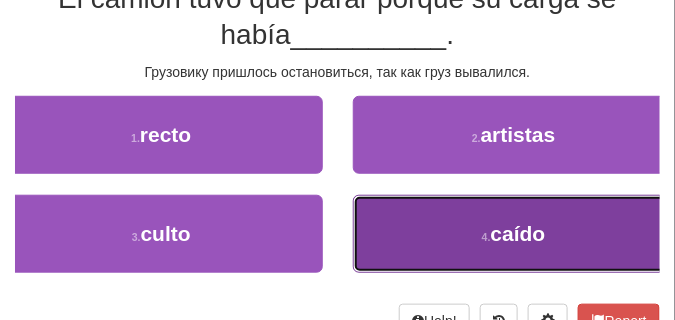 click on "4 .  caído" at bounding box center [514, 234] 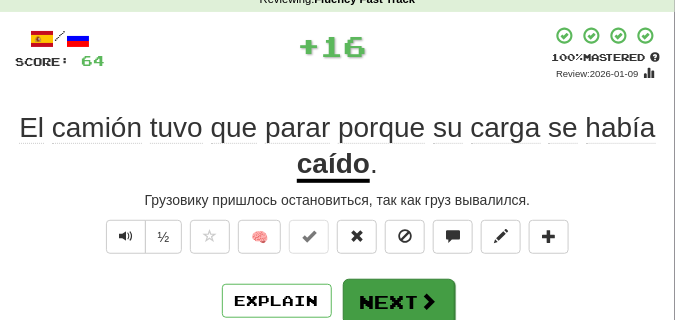 scroll, scrollTop: 60, scrollLeft: 0, axis: vertical 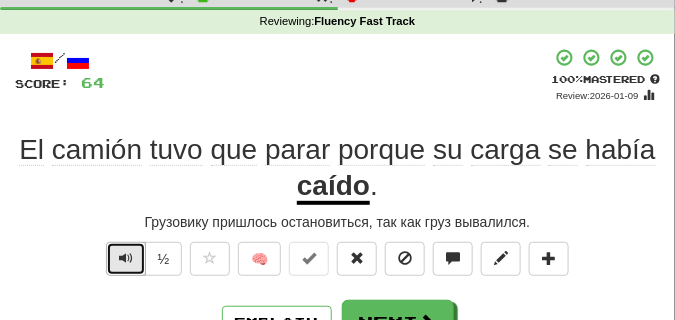 click at bounding box center (126, 259) 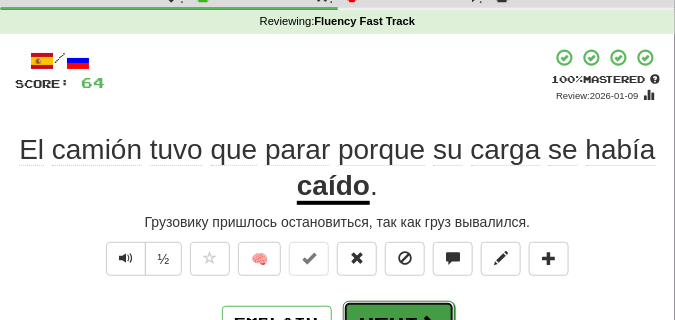 click on "Next" at bounding box center [399, 324] 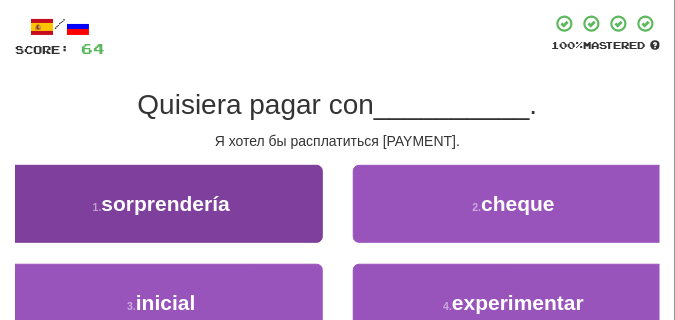 scroll, scrollTop: 110, scrollLeft: 0, axis: vertical 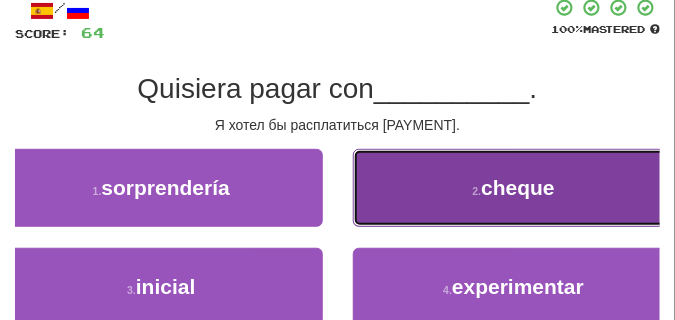 click on "2 .  cheque" at bounding box center (514, 188) 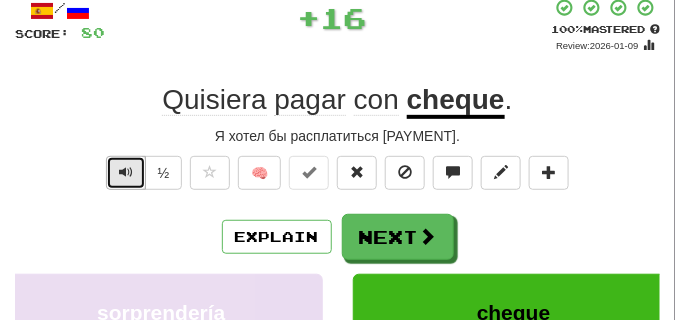 click at bounding box center (126, 172) 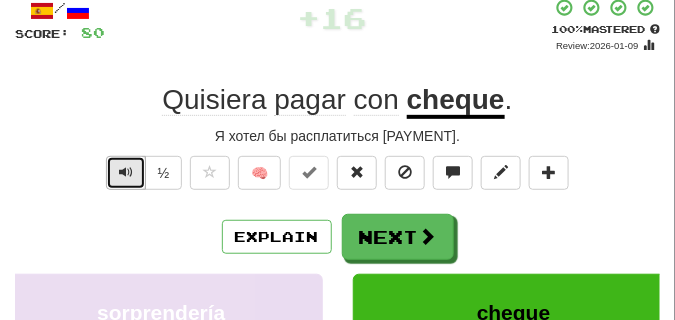 click at bounding box center (126, 172) 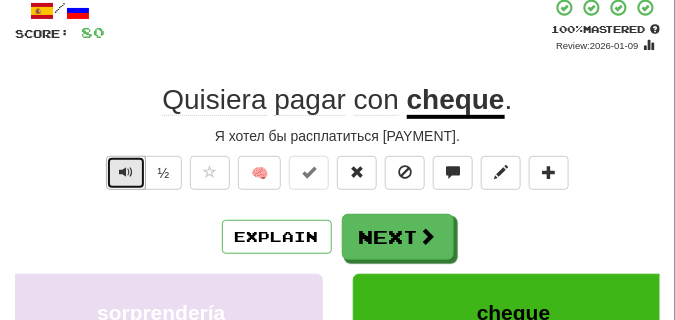 click at bounding box center (126, 172) 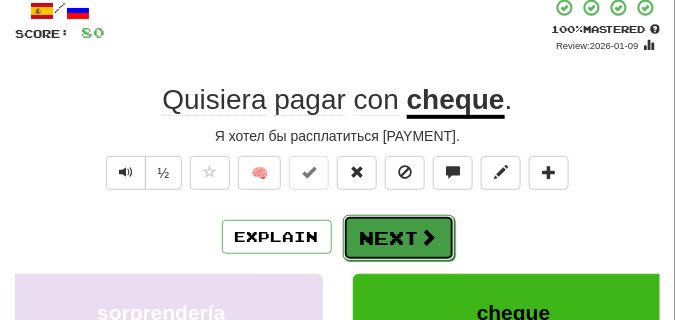 click on "Next" at bounding box center (399, 238) 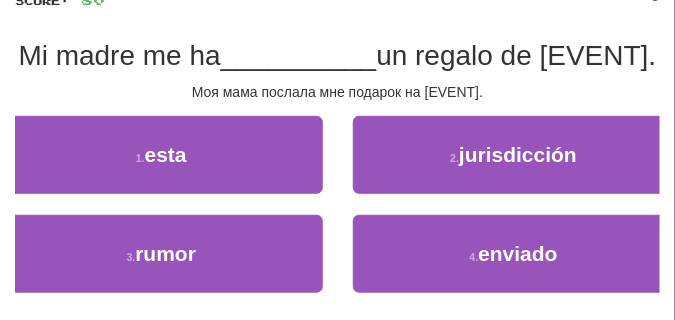 scroll, scrollTop: 160, scrollLeft: 0, axis: vertical 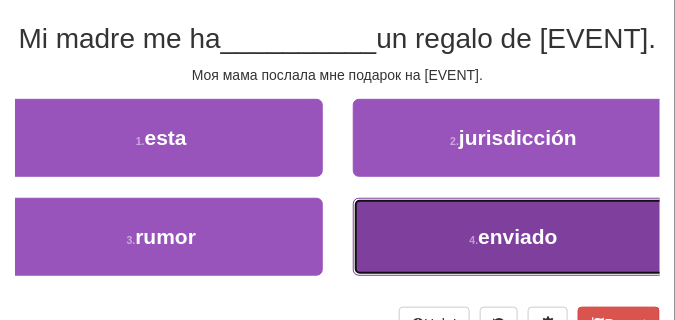 click on "enviado" at bounding box center [517, 236] 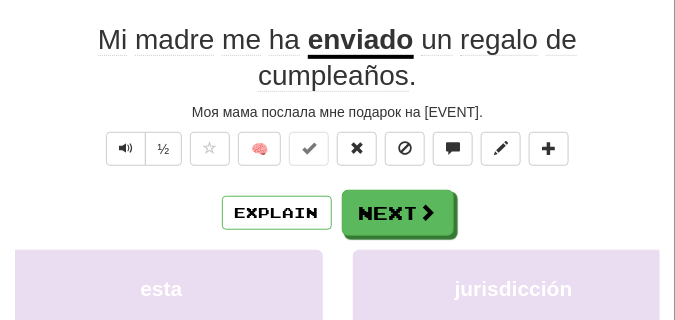 scroll, scrollTop: 120, scrollLeft: 0, axis: vertical 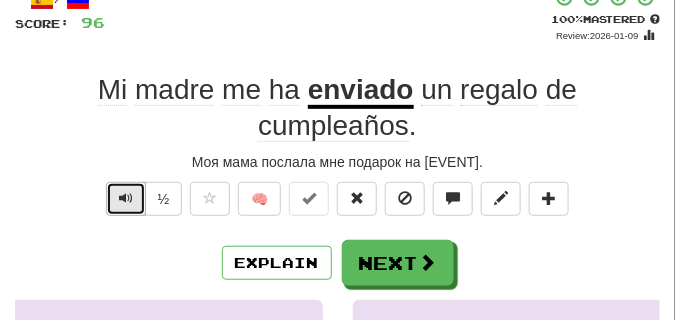 click at bounding box center [126, 198] 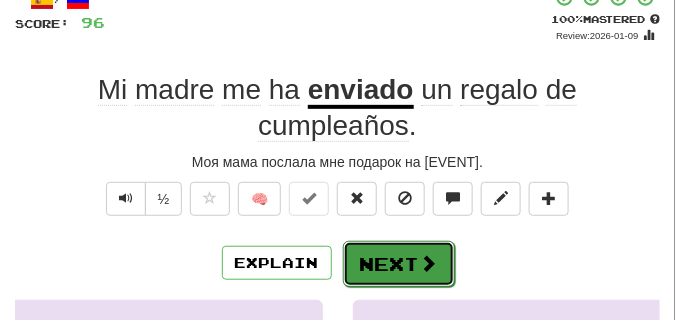 click at bounding box center (429, 263) 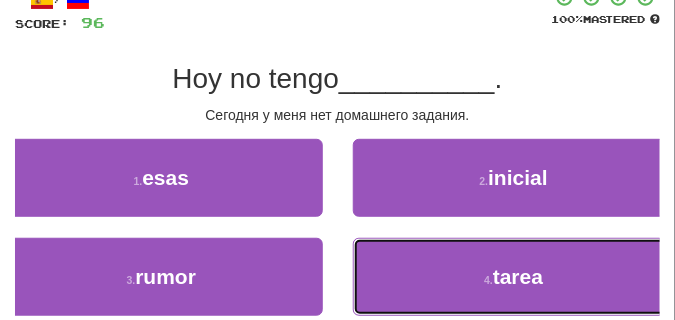 click on "4 .  tarea" at bounding box center [514, 277] 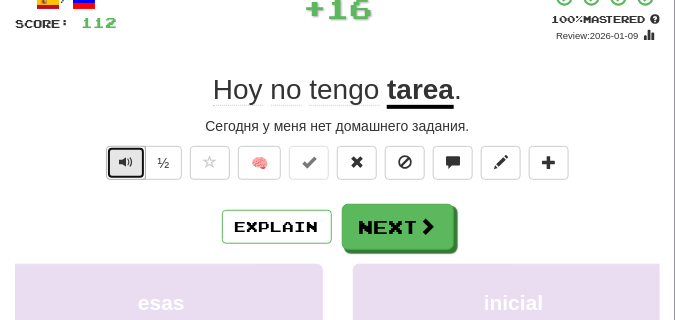click at bounding box center [126, 163] 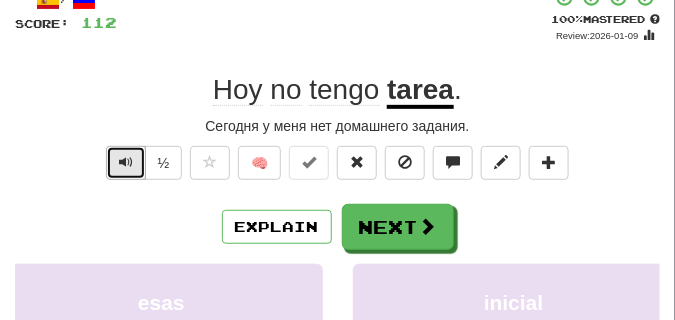 click at bounding box center [126, 163] 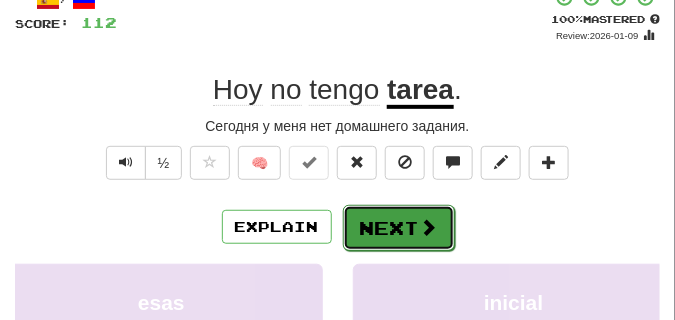 click on "Next" at bounding box center [399, 228] 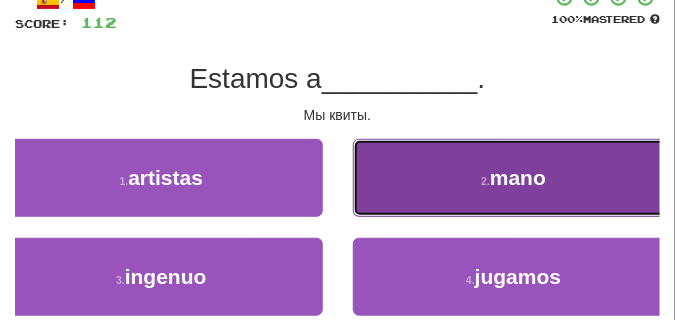 click on "2 .  mano" at bounding box center (514, 178) 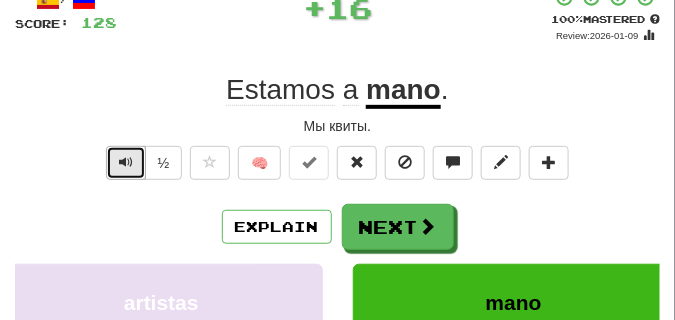 click at bounding box center (126, 162) 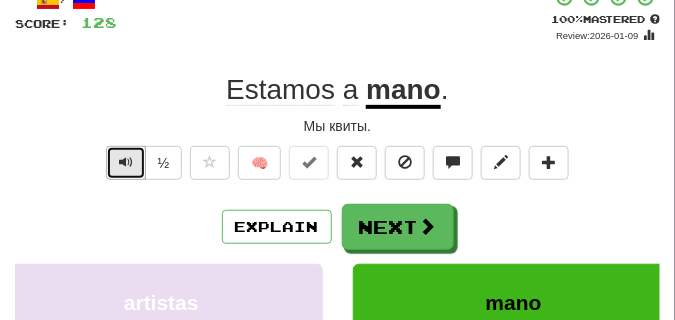 click at bounding box center (126, 162) 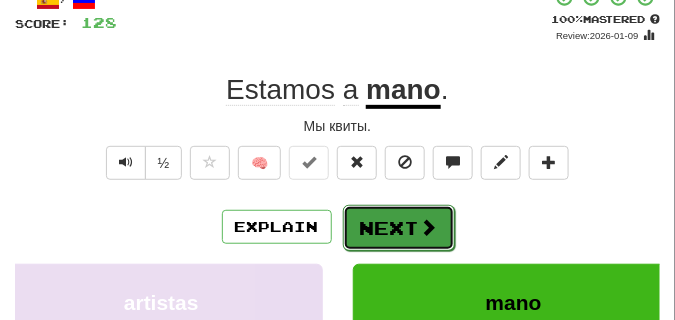 click on "Next" at bounding box center (399, 228) 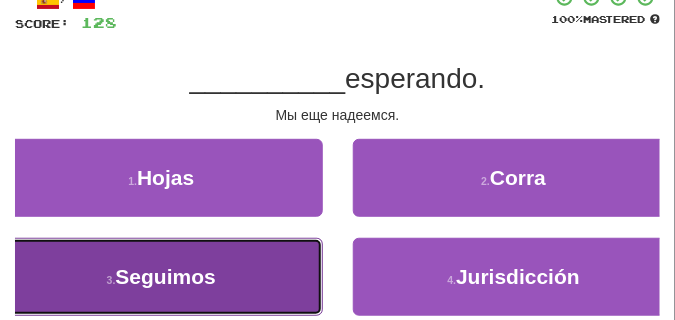 click on "3 .  Seguimos" at bounding box center (161, 277) 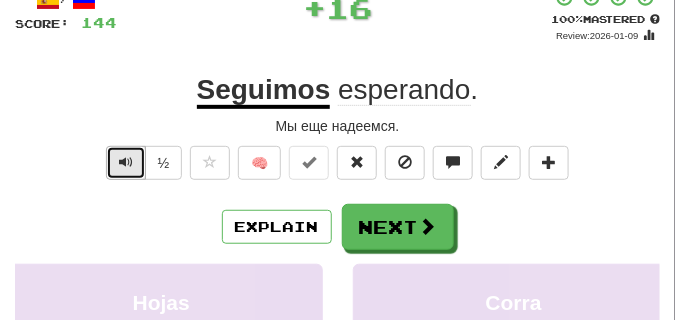 click at bounding box center (126, 163) 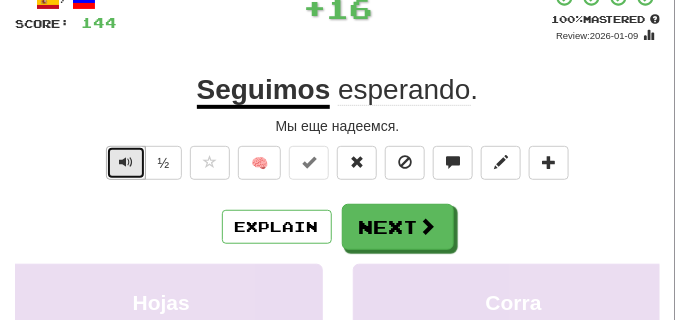 click at bounding box center [126, 163] 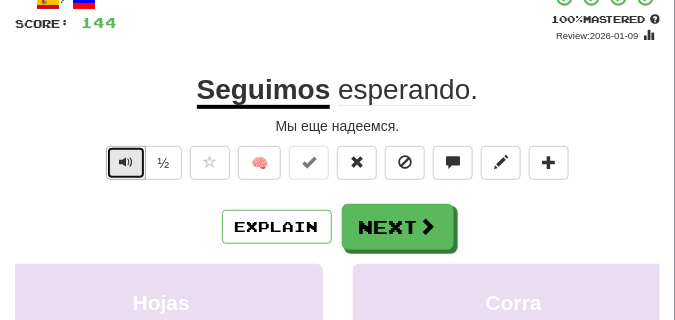click at bounding box center [126, 163] 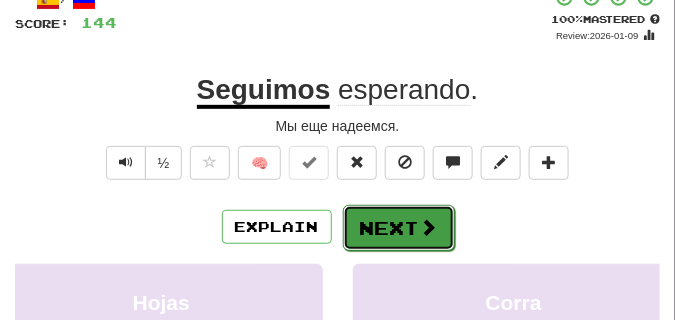 click on "Next" at bounding box center (399, 228) 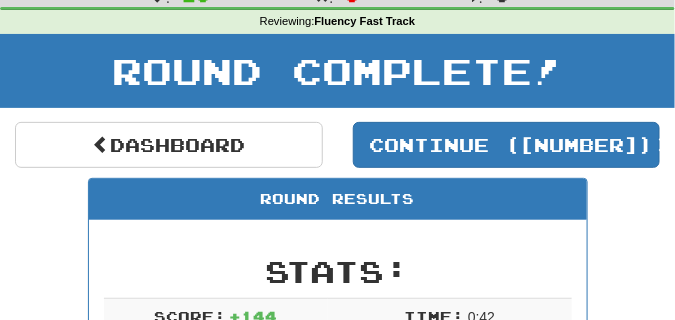 scroll, scrollTop: 58, scrollLeft: 0, axis: vertical 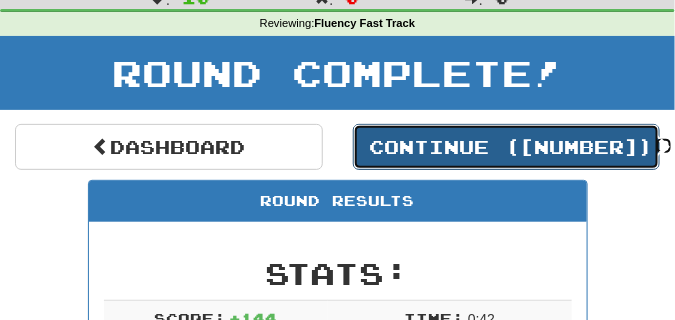 click on "Continue ( 16326 )" at bounding box center (507, 147) 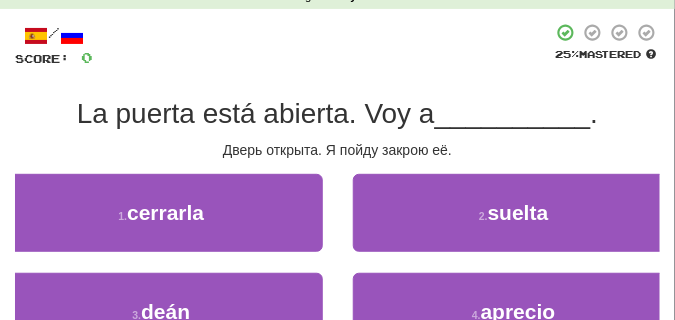 scroll, scrollTop: 108, scrollLeft: 0, axis: vertical 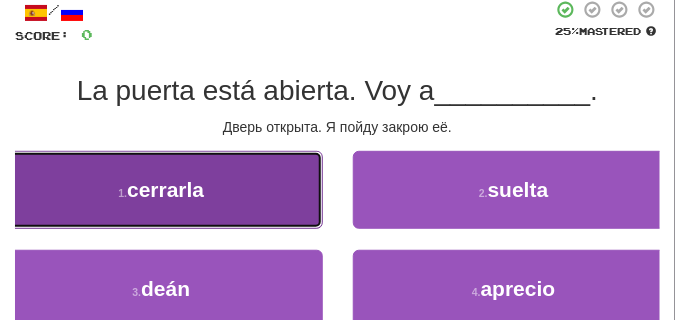click on "cerrarla" at bounding box center [165, 189] 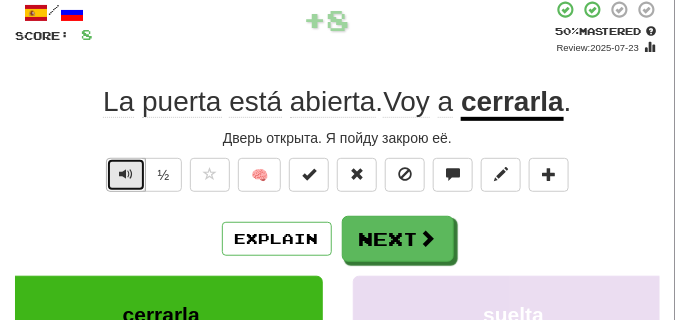 click at bounding box center (126, 174) 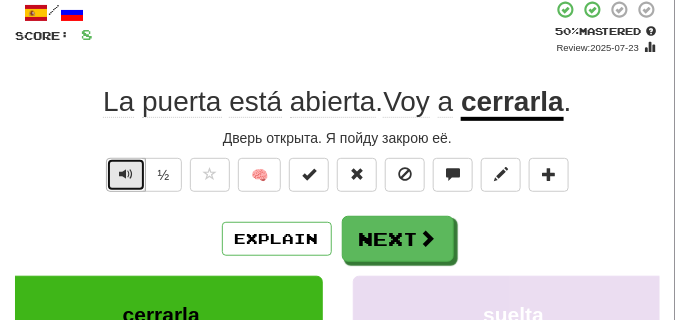 click at bounding box center (126, 174) 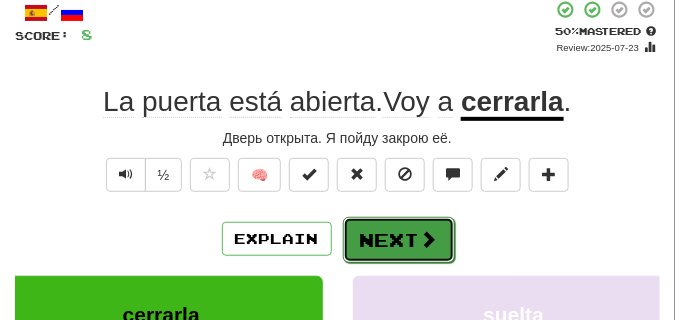 click on "Next" at bounding box center [399, 240] 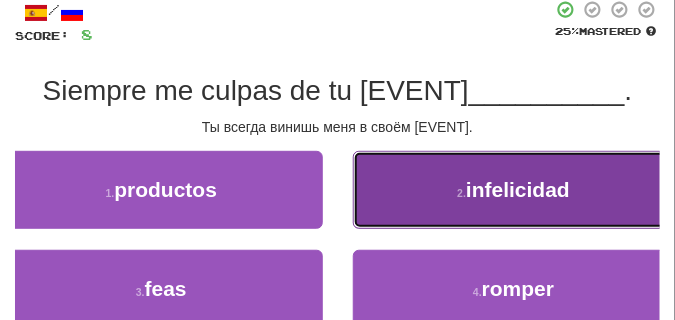 click on "infelicidad" at bounding box center [518, 189] 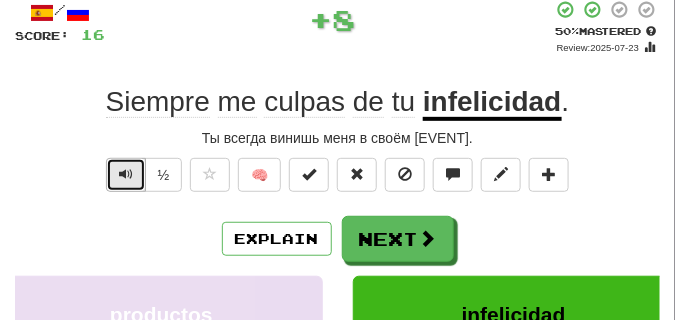 click at bounding box center (126, 174) 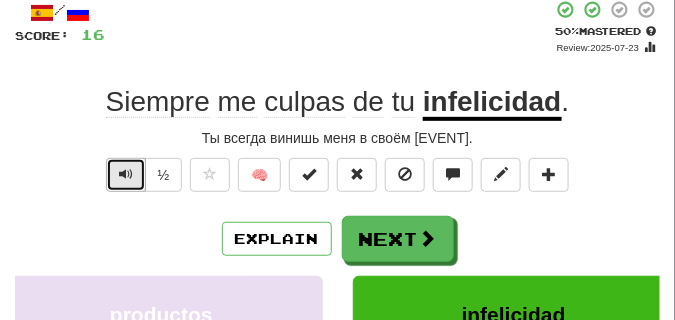 click at bounding box center [126, 174] 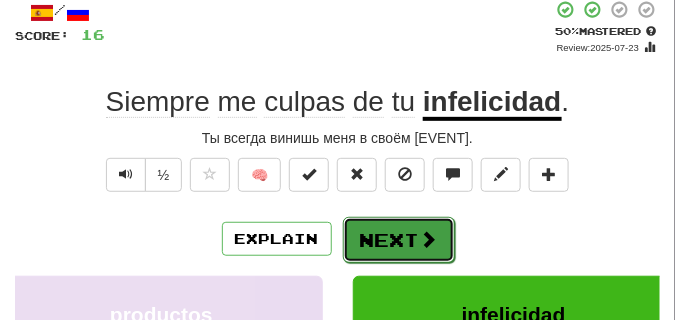 click on "Next" at bounding box center (399, 240) 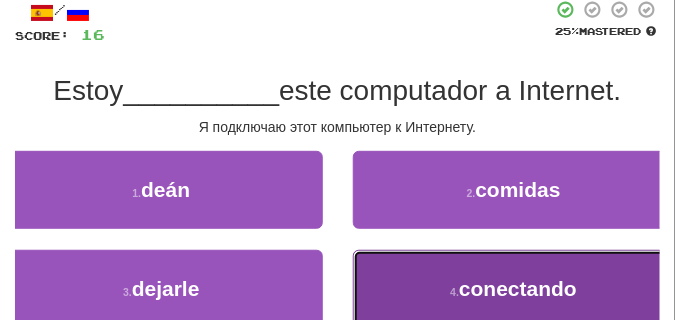click on "4 .  conectando" at bounding box center (514, 289) 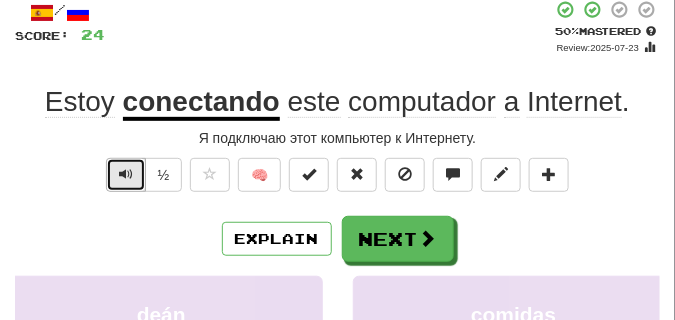 click at bounding box center (126, 174) 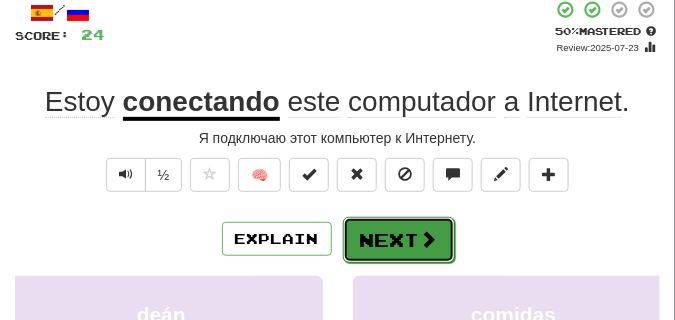 click at bounding box center (429, 239) 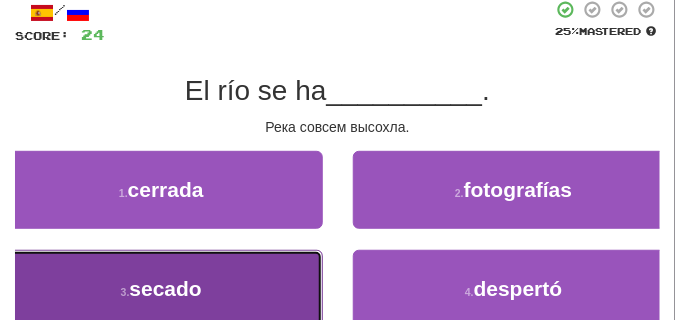 click on "3 .  secado" at bounding box center [161, 289] 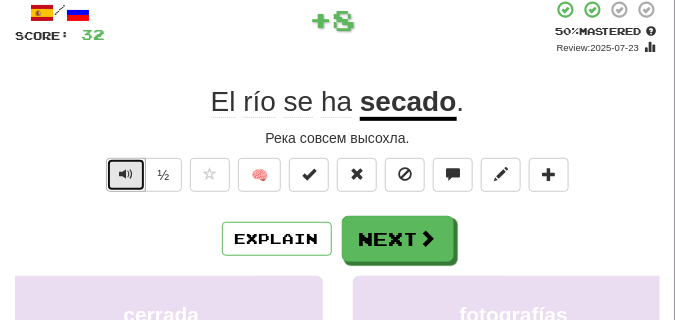 click at bounding box center [126, 174] 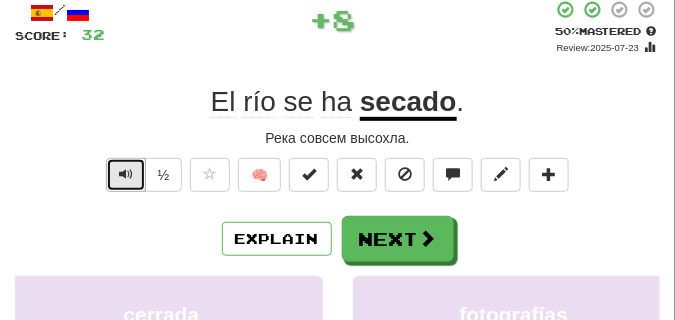 click at bounding box center (126, 174) 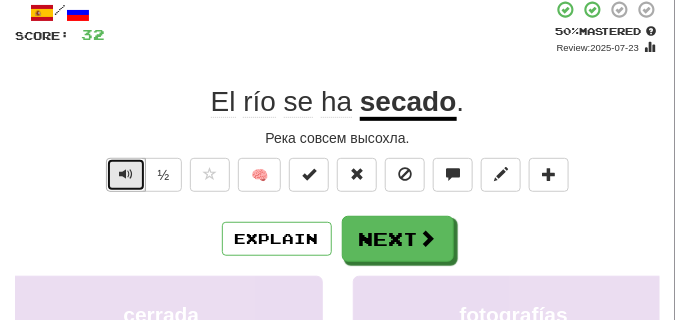 click at bounding box center [126, 174] 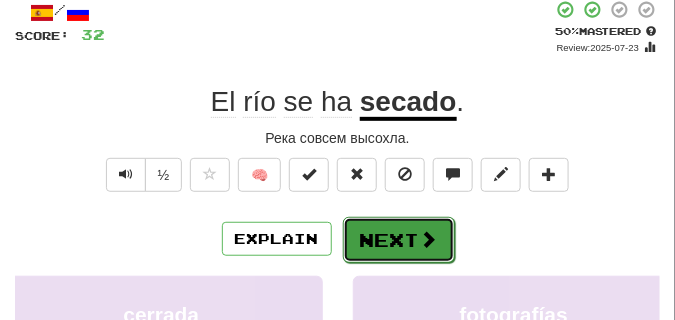 click on "Next" at bounding box center (399, 240) 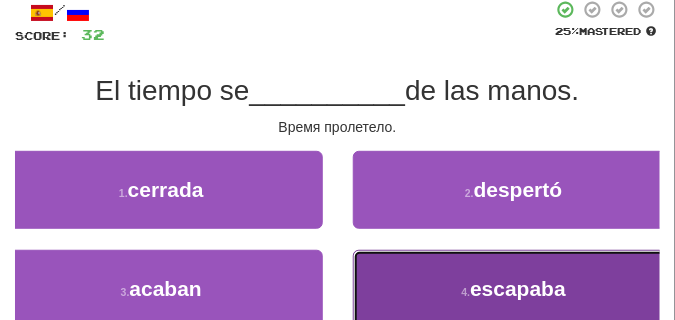 click on "4 .  escapaba" at bounding box center [514, 289] 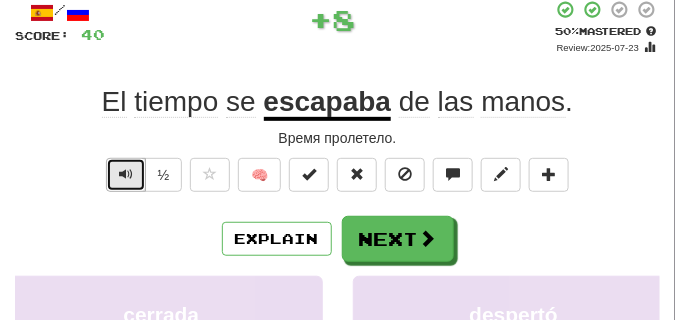 click at bounding box center [126, 174] 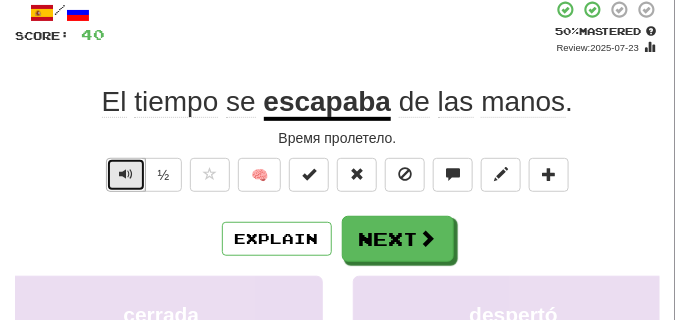 click at bounding box center [126, 174] 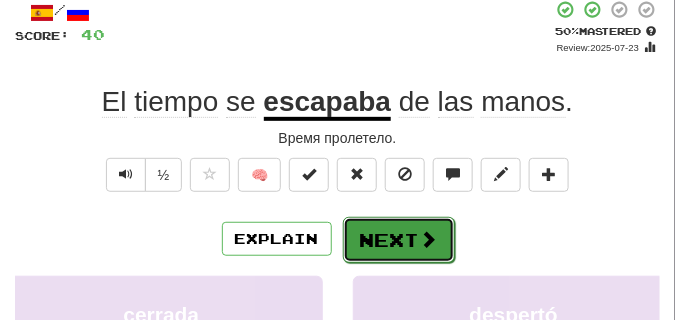 click on "Next" at bounding box center (399, 240) 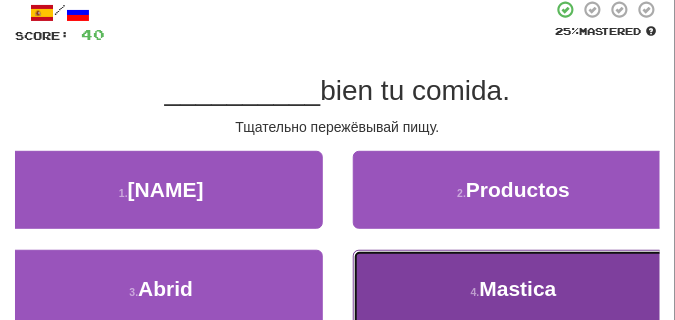 click on "4 .  Mastica" at bounding box center [514, 289] 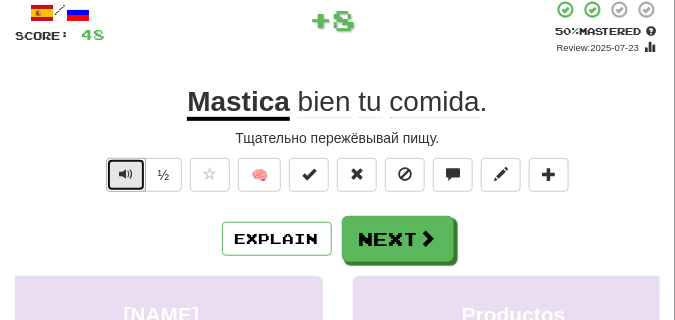 click at bounding box center [126, 174] 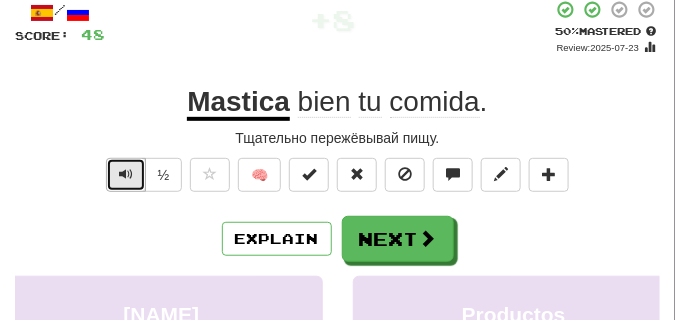click at bounding box center (126, 174) 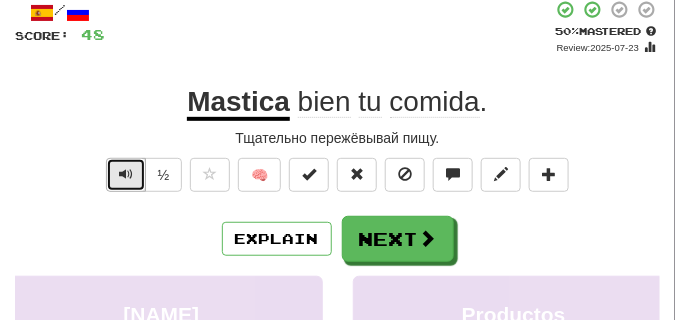 click at bounding box center [126, 174] 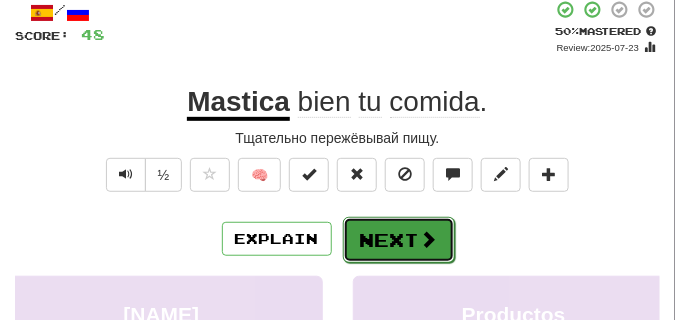 click on "Next" at bounding box center [399, 240] 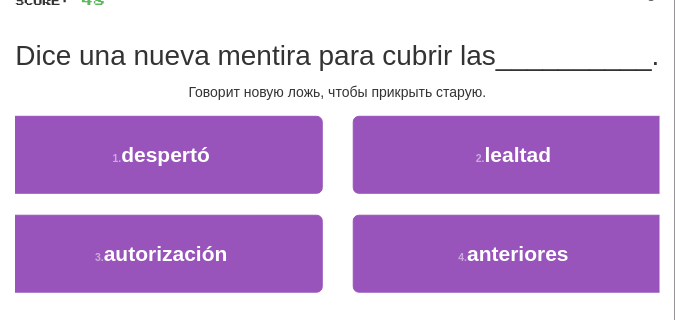scroll, scrollTop: 208, scrollLeft: 0, axis: vertical 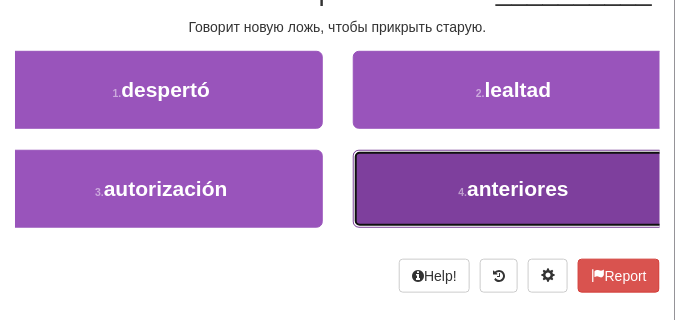 click on "4 .  anteriores" at bounding box center [514, 189] 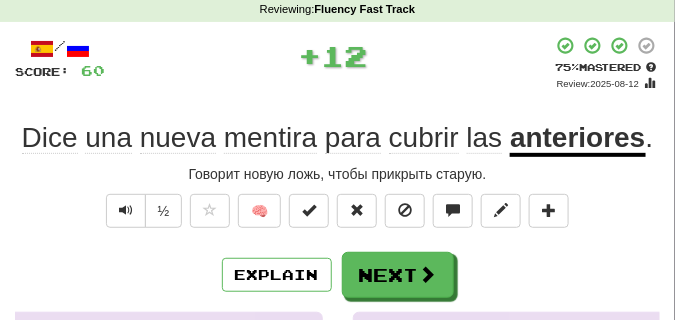 scroll, scrollTop: 68, scrollLeft: 0, axis: vertical 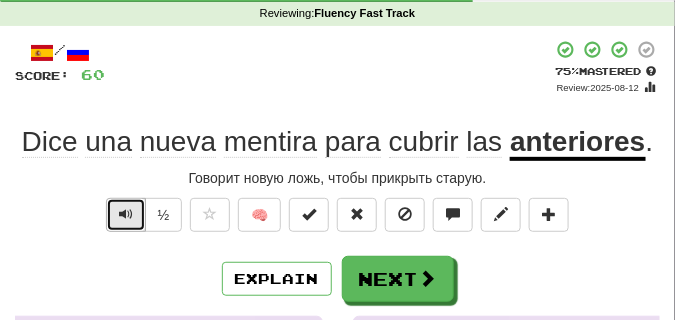 click at bounding box center [126, 215] 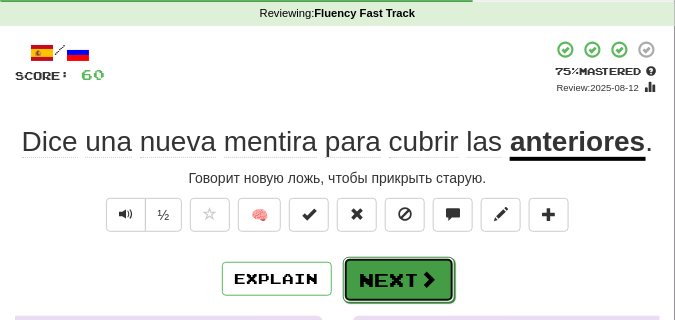 click on "Next" at bounding box center [399, 280] 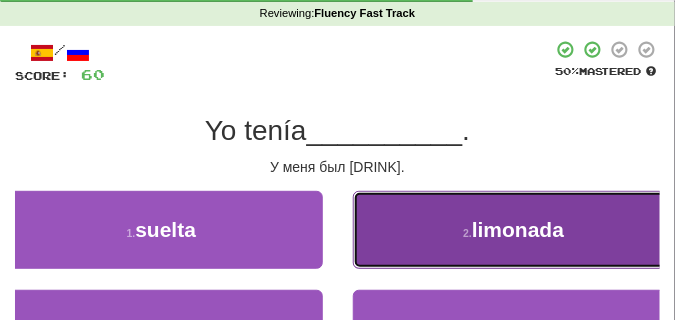 click on "2 .  limonada" at bounding box center (514, 230) 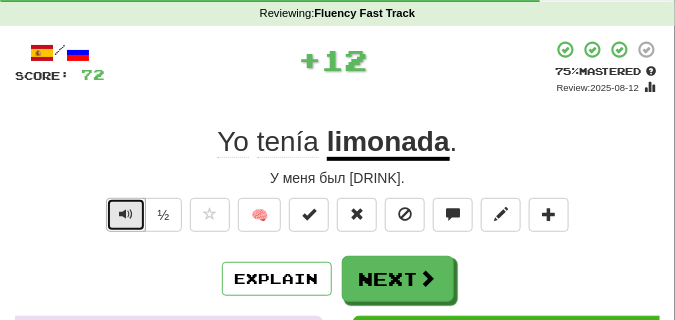 click at bounding box center [126, 215] 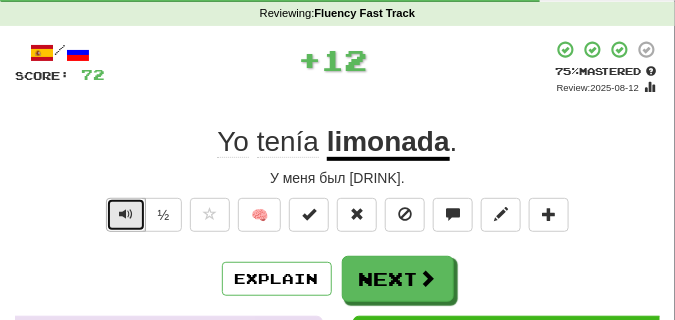 click at bounding box center (126, 215) 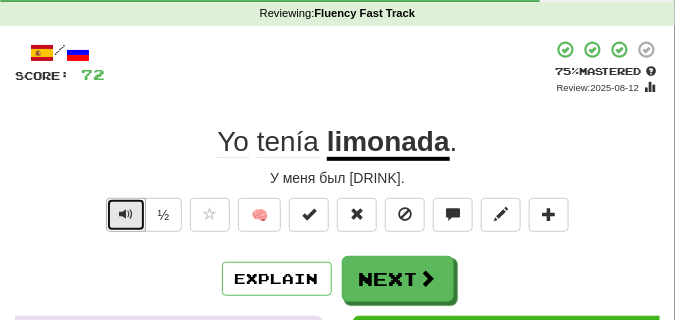 click at bounding box center [126, 215] 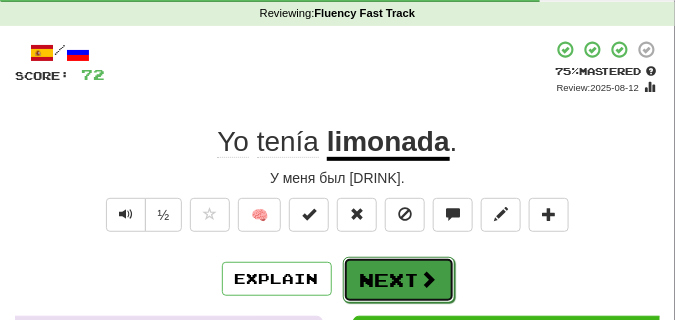 click on "Next" at bounding box center [399, 280] 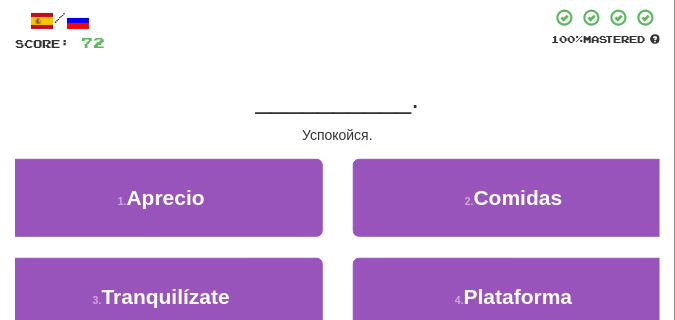 scroll, scrollTop: 118, scrollLeft: 0, axis: vertical 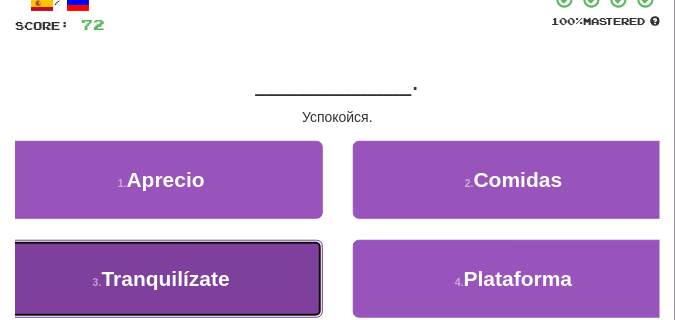click on "3 .  Tranquilízate" at bounding box center (161, 279) 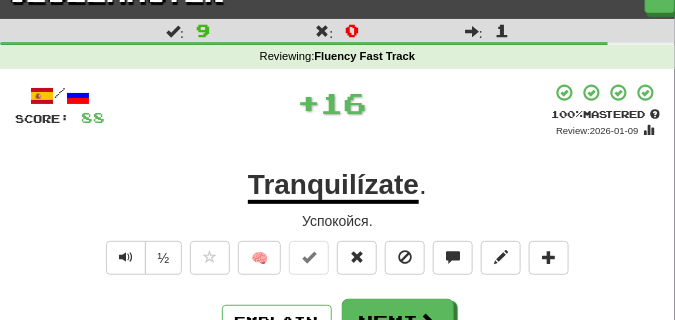 scroll, scrollTop: 18, scrollLeft: 0, axis: vertical 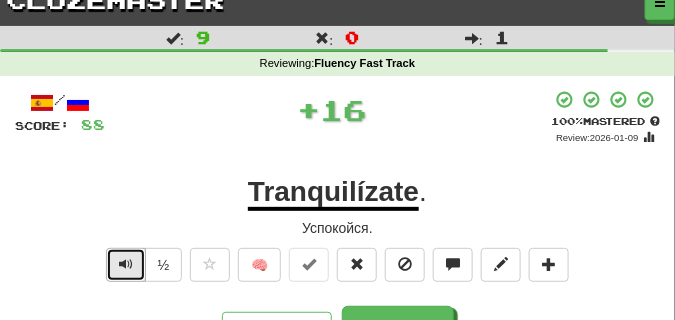 click at bounding box center [126, 265] 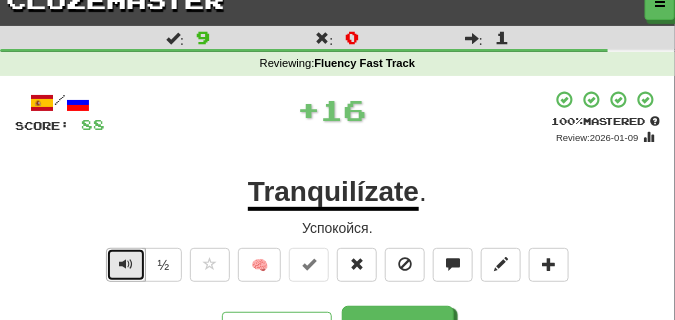 click at bounding box center [126, 265] 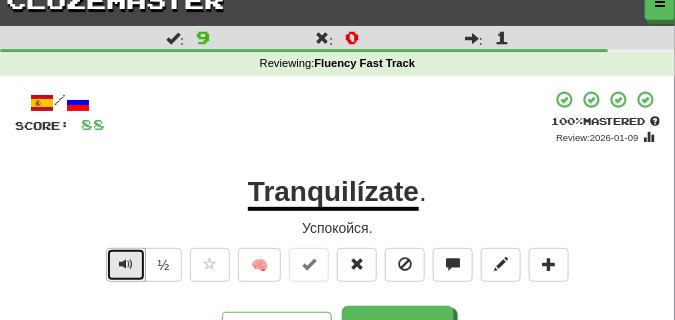 click at bounding box center [126, 265] 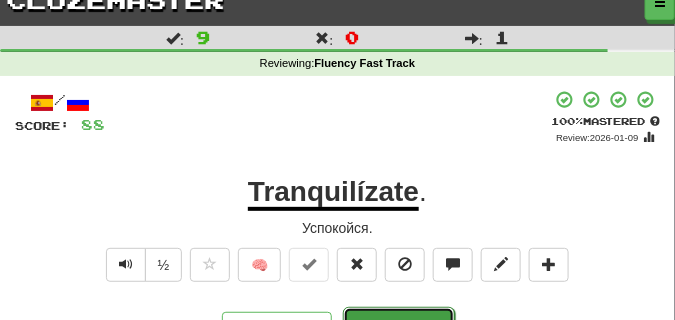 click on "Next" at bounding box center (399, 330) 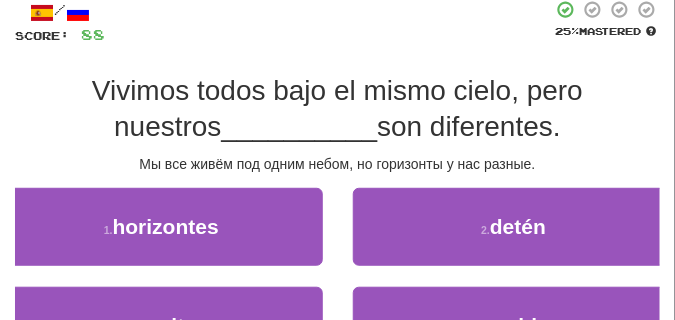 scroll, scrollTop: 168, scrollLeft: 0, axis: vertical 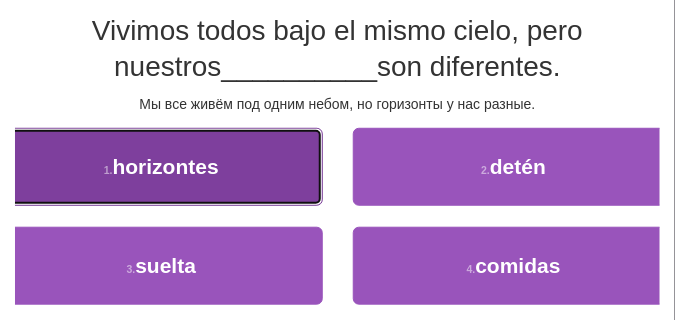click on "1 .  horizontes" at bounding box center [161, 167] 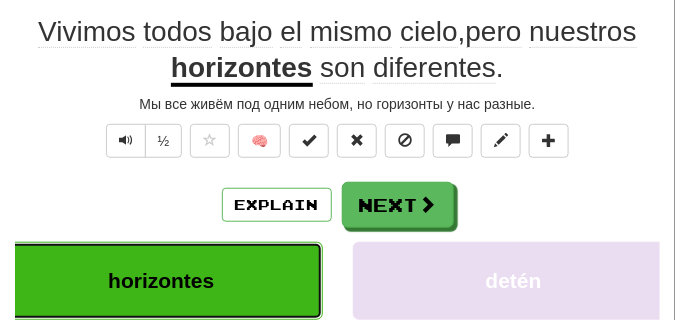 scroll, scrollTop: 128, scrollLeft: 0, axis: vertical 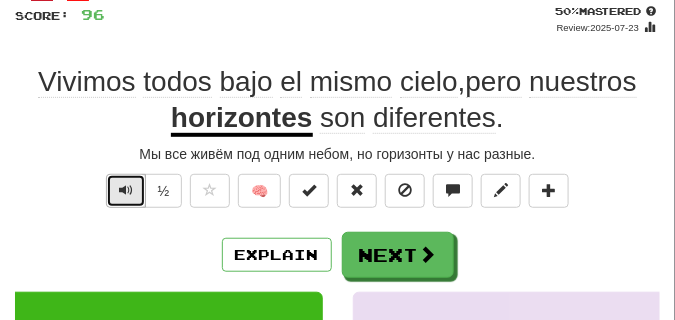 click at bounding box center [126, 191] 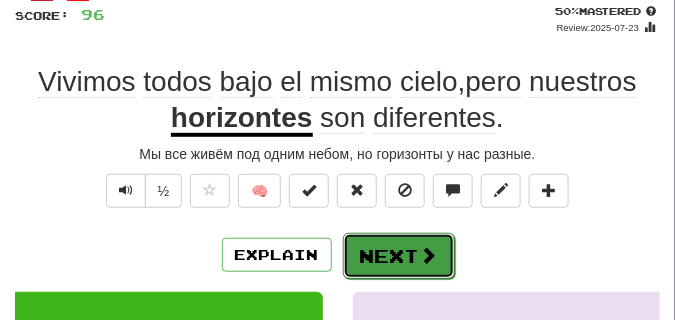 click on "Next" at bounding box center [399, 256] 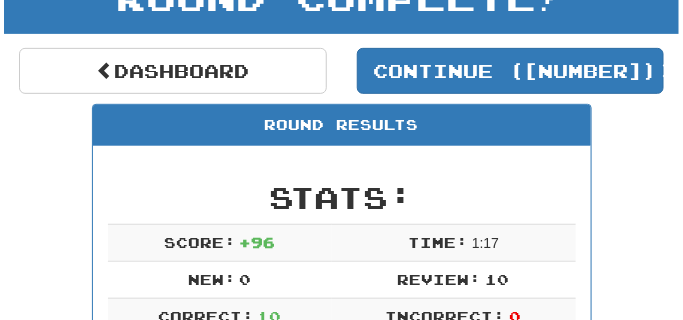 scroll, scrollTop: 16, scrollLeft: 0, axis: vertical 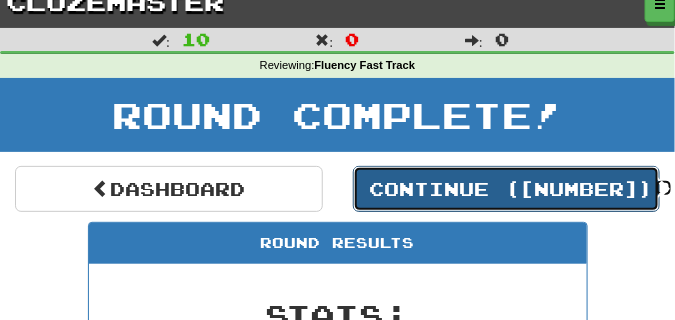 click on "Continue ( 16316 )" at bounding box center [507, 189] 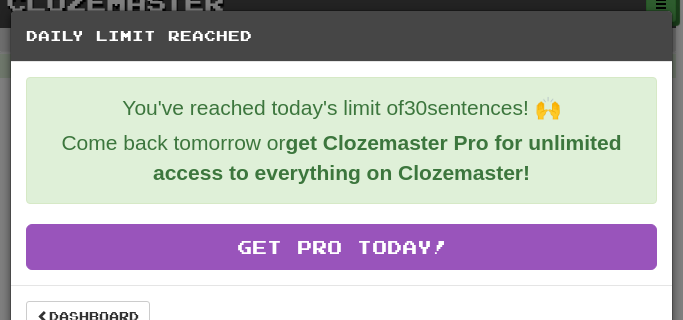 scroll, scrollTop: 36, scrollLeft: 0, axis: vertical 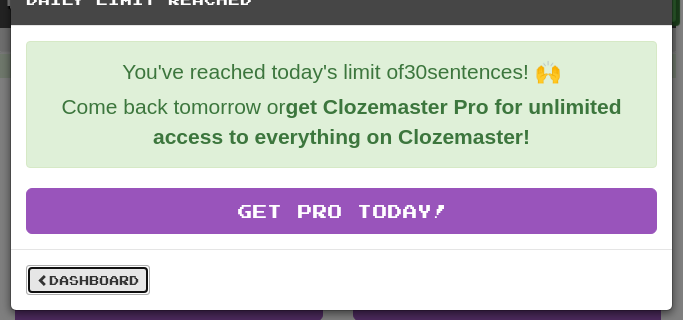 click on "Dashboard" at bounding box center (88, 280) 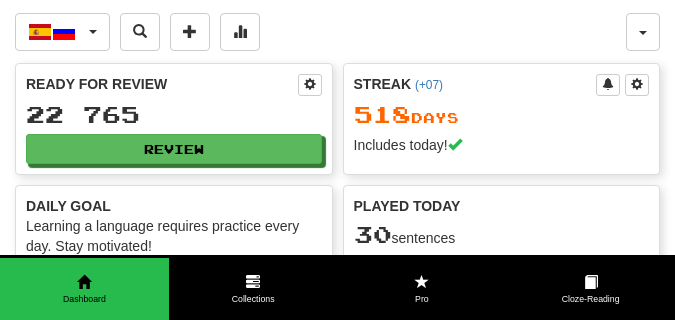 scroll, scrollTop: 0, scrollLeft: 0, axis: both 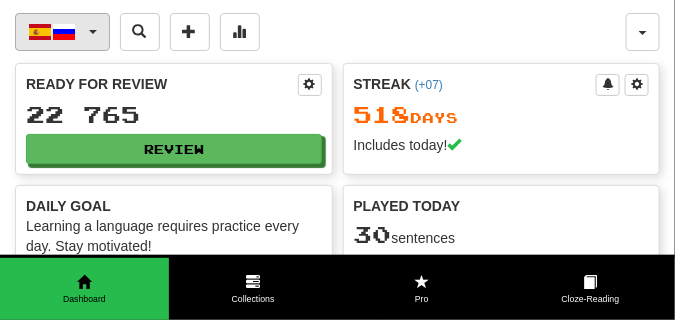 click on "Español  /  Русский" 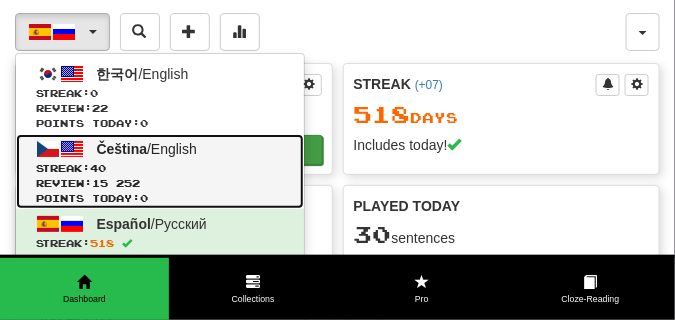 click 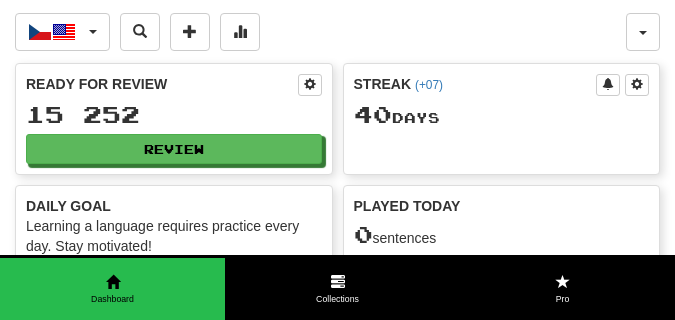scroll, scrollTop: 0, scrollLeft: 0, axis: both 